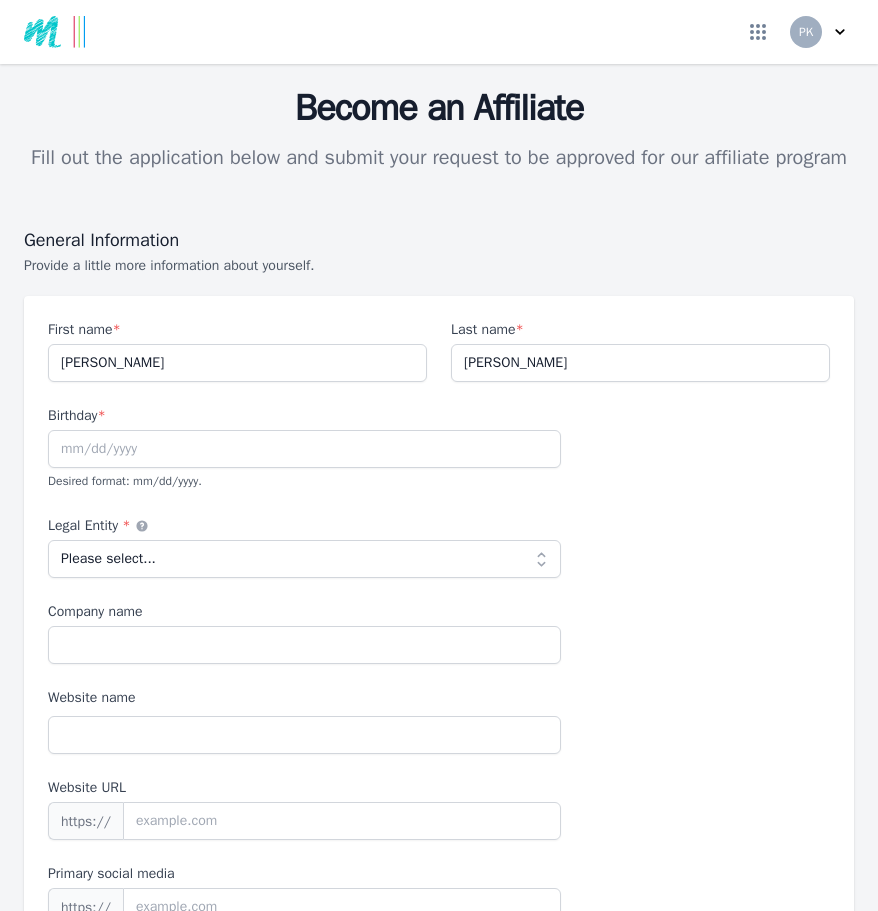 scroll, scrollTop: 0, scrollLeft: 0, axis: both 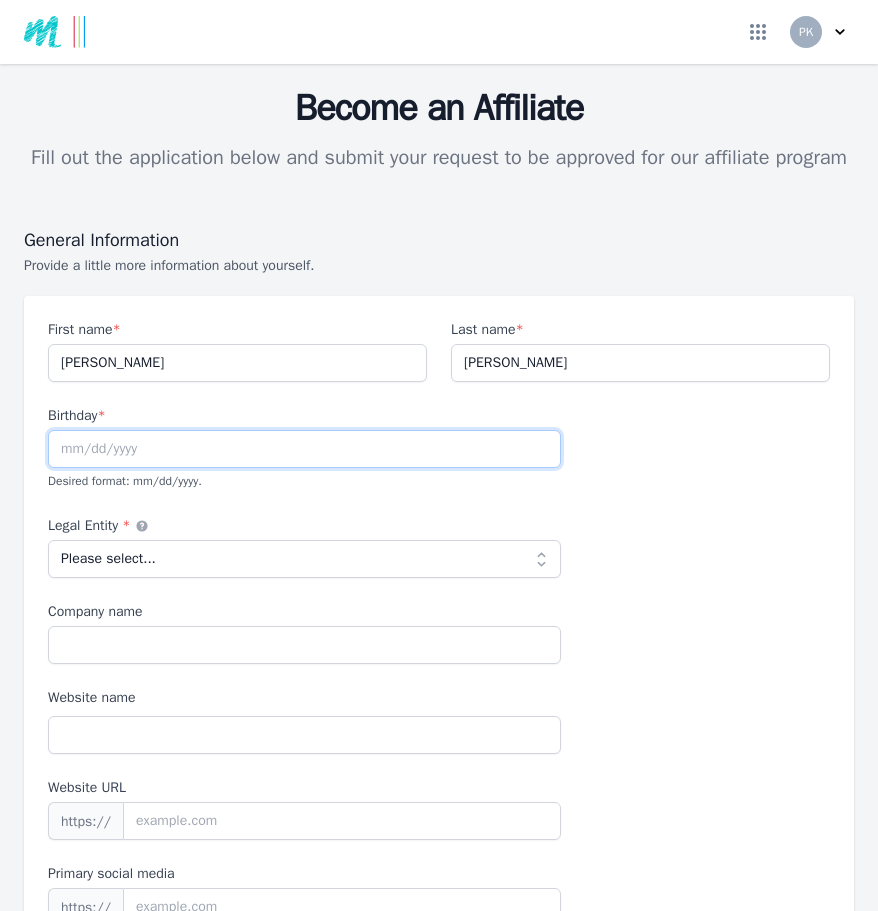 click at bounding box center [304, 449] 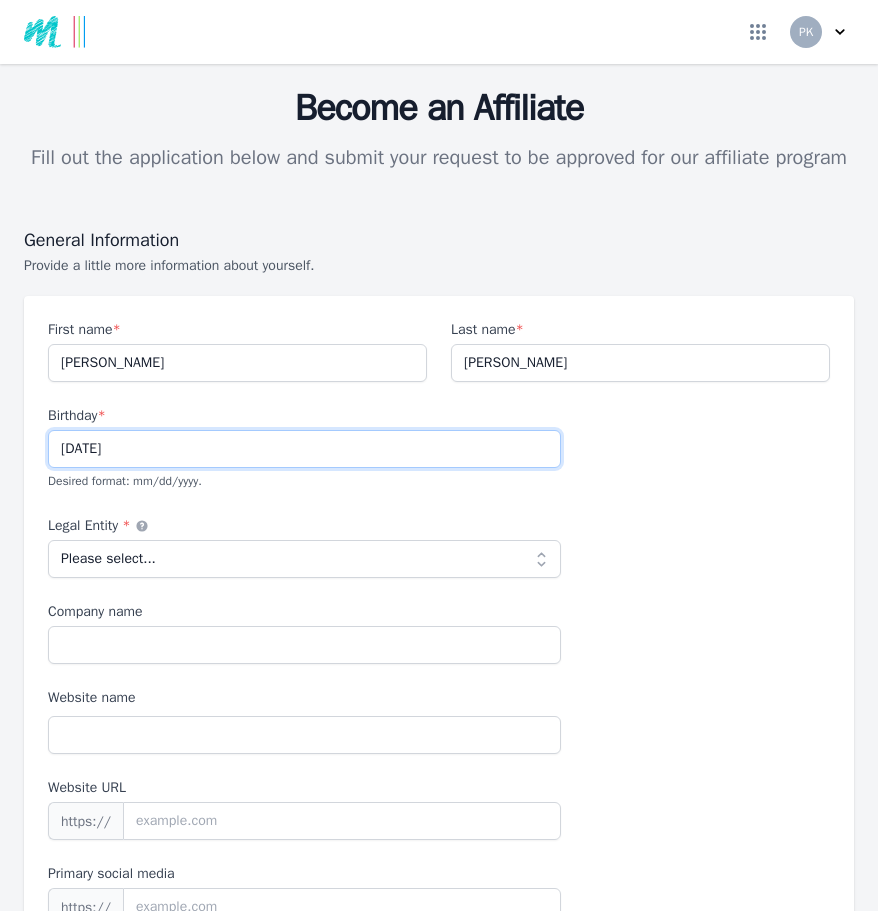type on "[DATE]" 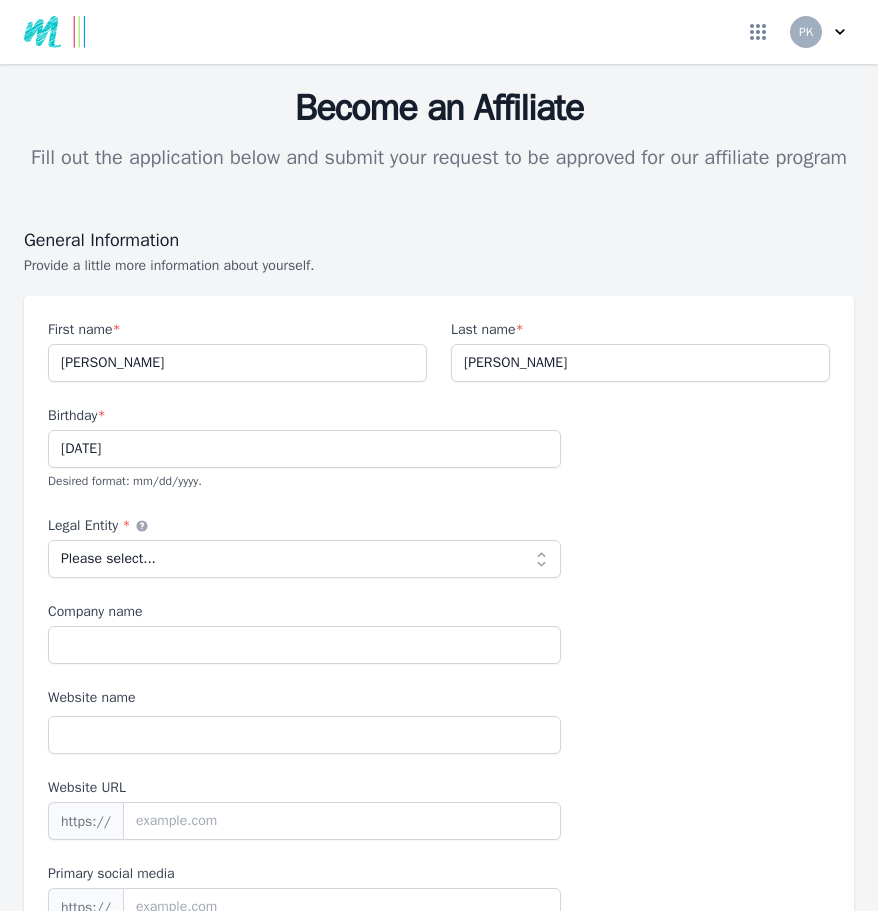 click on "Legal Entity  *" at bounding box center [304, 526] 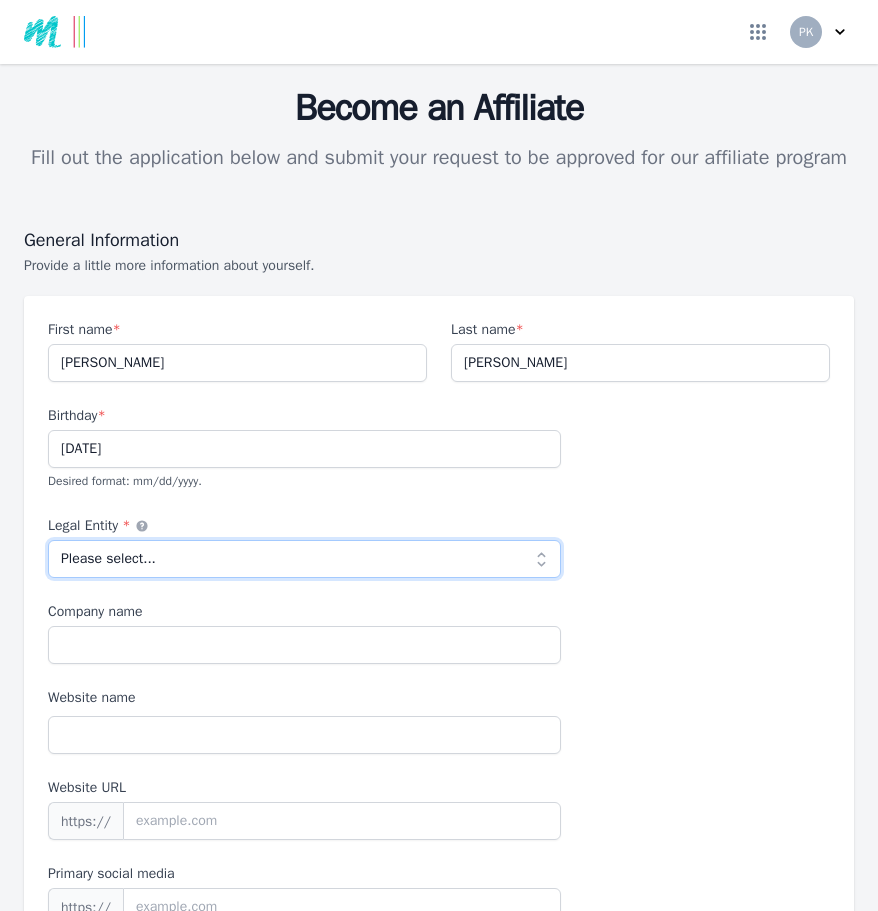 click on "Please select...   Individual   Partnership   Corporation   Sole Proprietorship   Foreign   LLC   LLP   Non profit   Other" at bounding box center (304, 559) 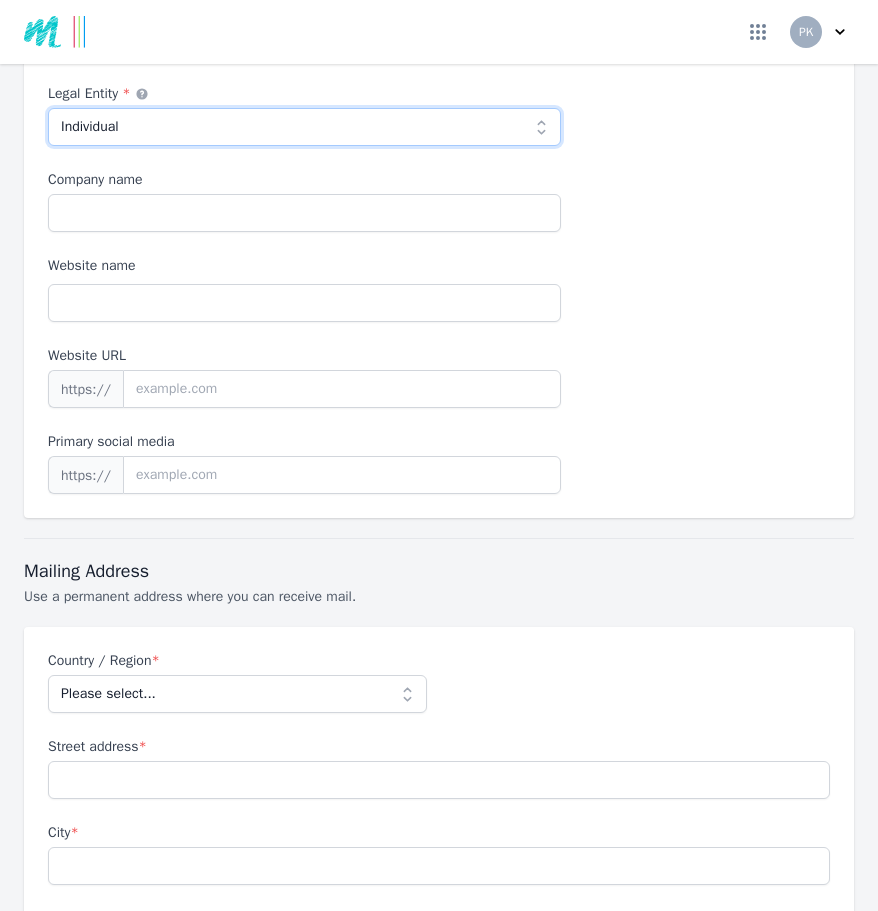 scroll, scrollTop: 440, scrollLeft: 0, axis: vertical 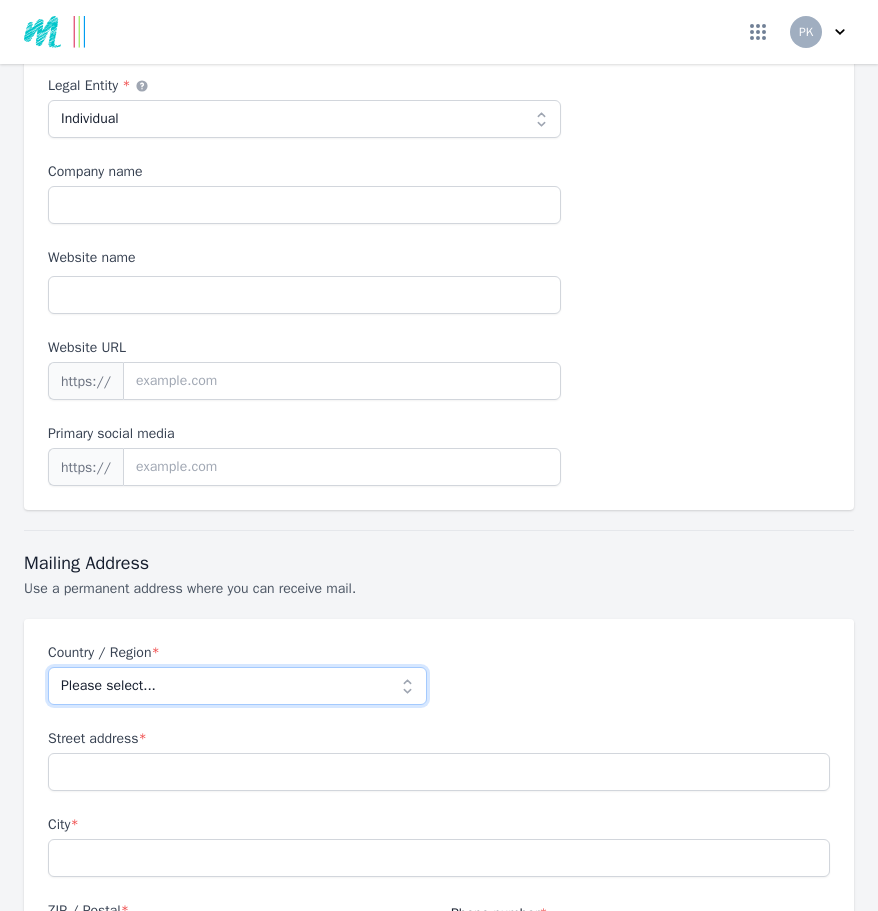 click on "Please select...   [GEOGRAPHIC_DATA] [GEOGRAPHIC_DATA] [GEOGRAPHIC_DATA] [US_STATE] [GEOGRAPHIC_DATA] [GEOGRAPHIC_DATA] [GEOGRAPHIC_DATA] [GEOGRAPHIC_DATA] [GEOGRAPHIC_DATA] [GEOGRAPHIC_DATA] [GEOGRAPHIC_DATA] [GEOGRAPHIC_DATA] [GEOGRAPHIC_DATA] [GEOGRAPHIC_DATA] [GEOGRAPHIC_DATA] [GEOGRAPHIC_DATA] [GEOGRAPHIC_DATA] [GEOGRAPHIC_DATA] [GEOGRAPHIC_DATA] [GEOGRAPHIC_DATA] [GEOGRAPHIC_DATA] [GEOGRAPHIC_DATA] [GEOGRAPHIC_DATA] [GEOGRAPHIC_DATA] [GEOGRAPHIC_DATA] [GEOGRAPHIC_DATA] [GEOGRAPHIC_DATA] [GEOGRAPHIC_DATA] [GEOGRAPHIC_DATA] [GEOGRAPHIC_DATA] [GEOGRAPHIC_DATA] [GEOGRAPHIC_DATA] [GEOGRAPHIC_DATA] [GEOGRAPHIC_DATA] [GEOGRAPHIC_DATA] [GEOGRAPHIC_DATA] [GEOGRAPHIC_DATA] [GEOGRAPHIC_DATA] [GEOGRAPHIC_DATA] [GEOGRAPHIC_DATA] [GEOGRAPHIC_DATA] [GEOGRAPHIC_DATA] [GEOGRAPHIC_DATA] [GEOGRAPHIC_DATA] [GEOGRAPHIC_DATA] [GEOGRAPHIC_DATA] [GEOGRAPHIC_DATA] [GEOGRAPHIC_DATA] [GEOGRAPHIC_DATA] [GEOGRAPHIC_DATA] [GEOGRAPHIC_DATA] [GEOGRAPHIC_DATA] [GEOGRAPHIC_DATA] [GEOGRAPHIC_DATA] [GEOGRAPHIC_DATA] [GEOGRAPHIC_DATA] [GEOGRAPHIC_DATA] [GEOGRAPHIC_DATA] [GEOGRAPHIC_DATA] [GEOGRAPHIC_DATA] [GEOGRAPHIC_DATA] [GEOGRAPHIC_DATA] [GEOGRAPHIC_DATA] [GEOGRAPHIC_DATA] [GEOGRAPHIC_DATA] [GEOGRAPHIC_DATA] [GEOGRAPHIC_DATA] [GEOGRAPHIC_DATA] [GEOGRAPHIC_DATA] [GEOGRAPHIC_DATA] [GEOGRAPHIC_DATA] [GEOGRAPHIC_DATA] [GEOGRAPHIC_DATA] [GEOGRAPHIC_DATA] [GEOGRAPHIC_DATA] [GEOGRAPHIC_DATA] [GEOGRAPHIC_DATA] [GEOGRAPHIC_DATA] [GEOGRAPHIC_DATA] [GEOGRAPHIC_DATA] and Antarctic Lands [GEOGRAPHIC_DATA] [GEOGRAPHIC_DATA] [US_STATE] [GEOGRAPHIC_DATA] [GEOGRAPHIC_DATA] [GEOGRAPHIC_DATA] [GEOGRAPHIC_DATA] [GEOGRAPHIC_DATA] [GEOGRAPHIC_DATA] [GEOGRAPHIC_DATA] [US_STATE] [GEOGRAPHIC_DATA] [GEOGRAPHIC_DATA] [GEOGRAPHIC_DATA] [GEOGRAPHIC_DATA] [GEOGRAPHIC_DATA] [GEOGRAPHIC_DATA]" at bounding box center [237, 686] 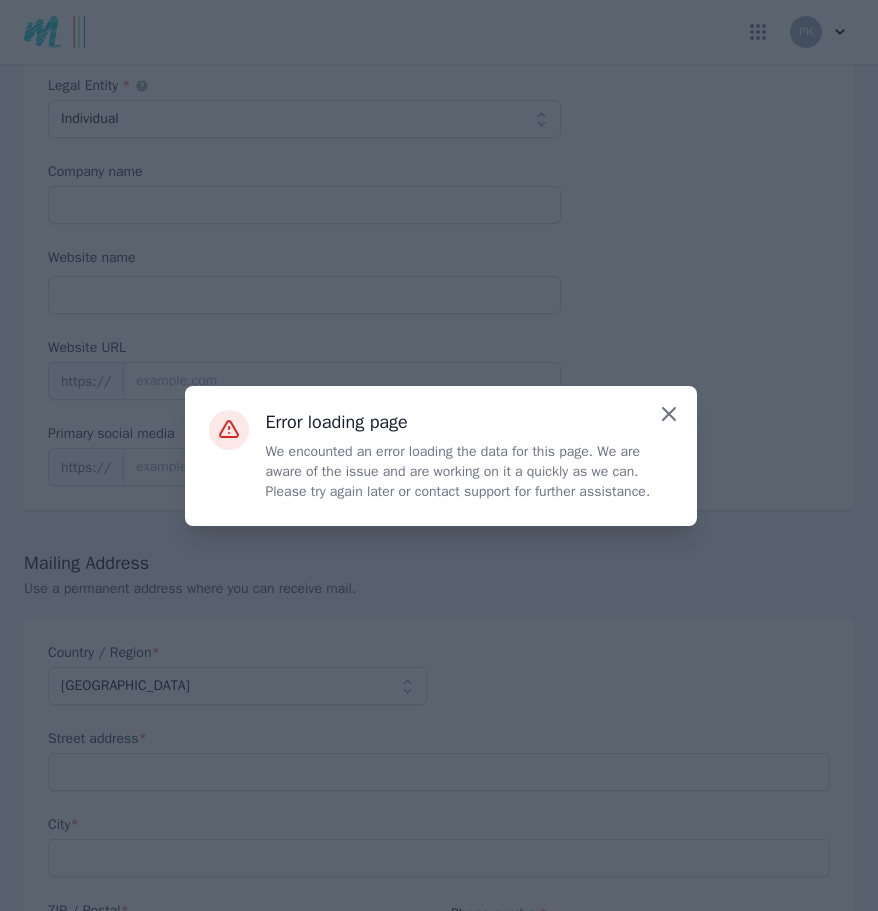 click 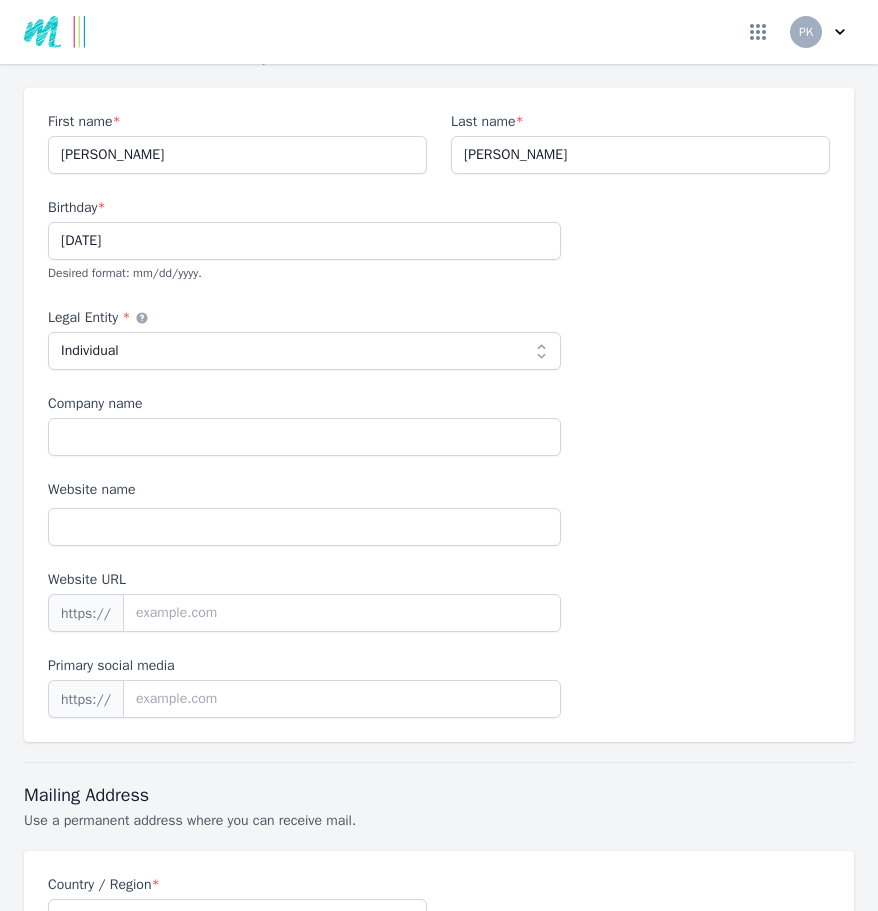 scroll, scrollTop: 0, scrollLeft: 0, axis: both 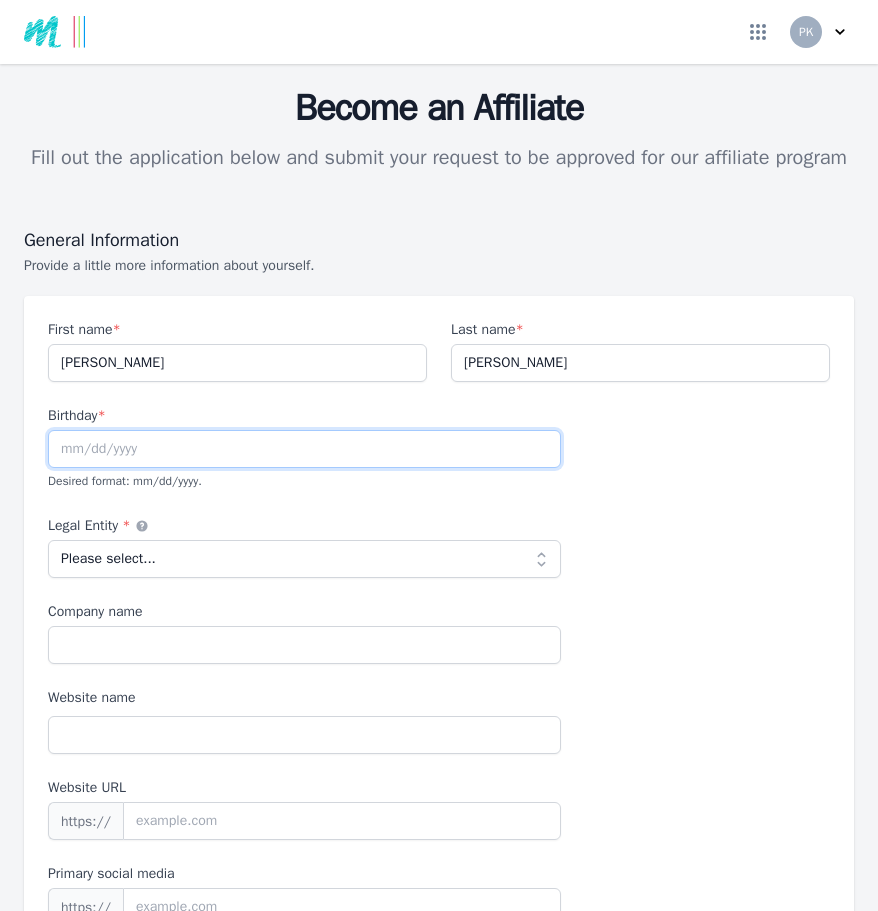click at bounding box center (304, 449) 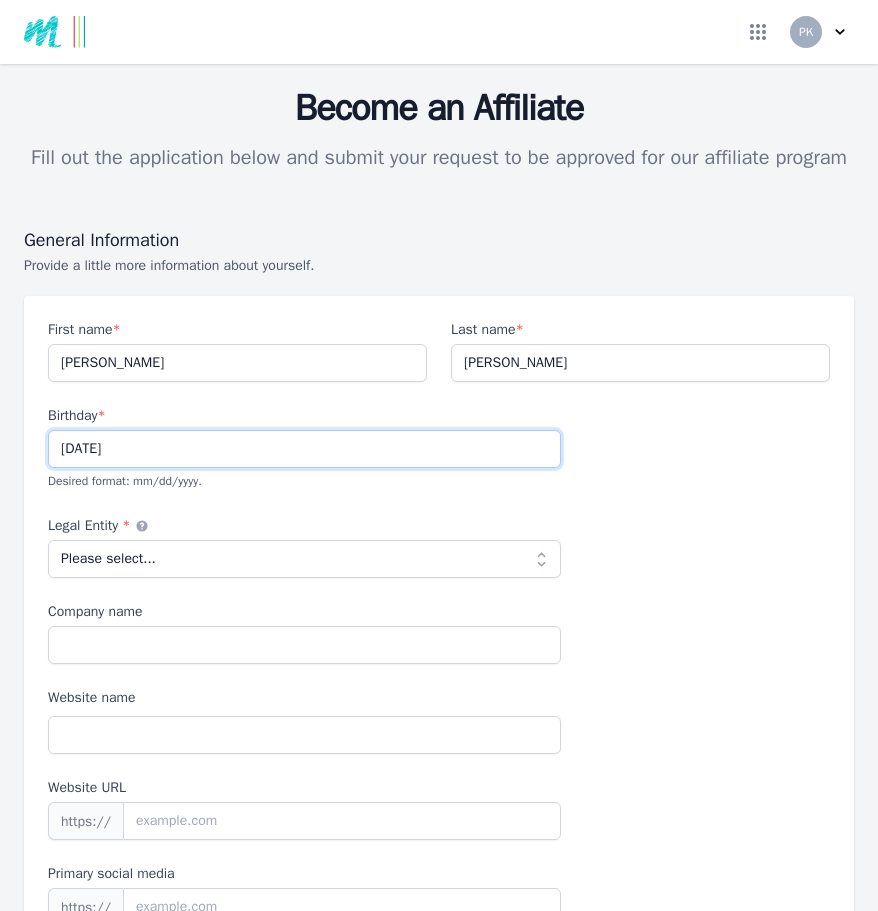 type on "[DATE]" 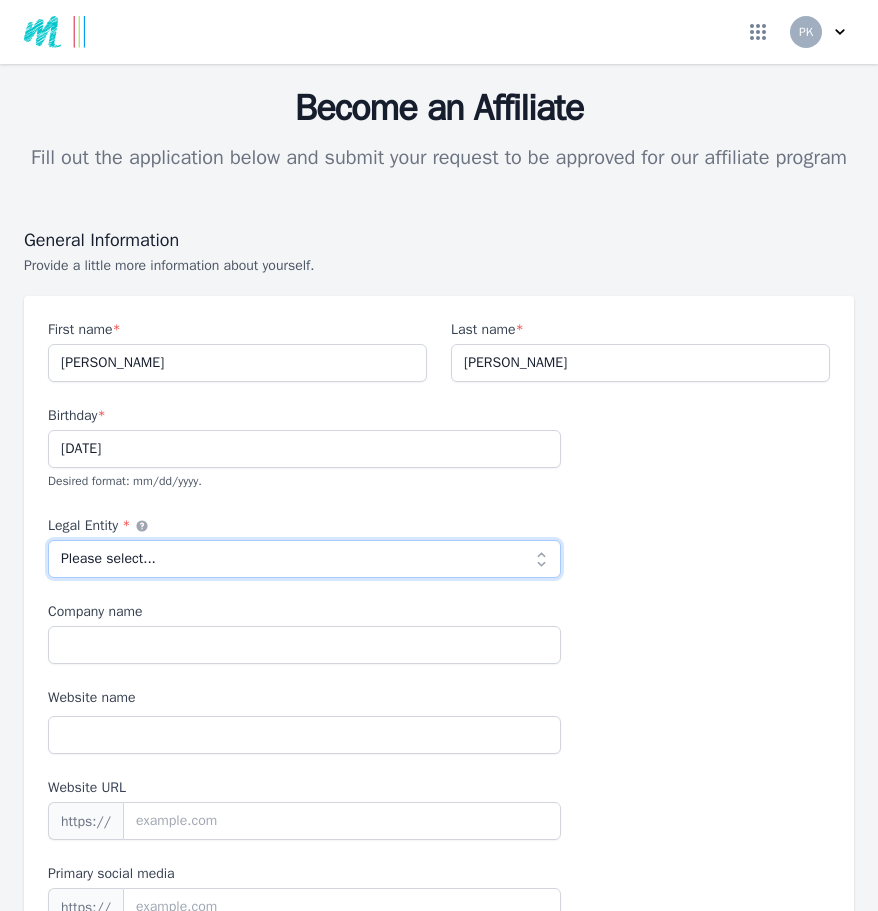 click on "Please select...   Individual   Partnership   Corporation   Sole Proprietorship   Foreign   LLC   LLP   Non profit   Other" at bounding box center [304, 559] 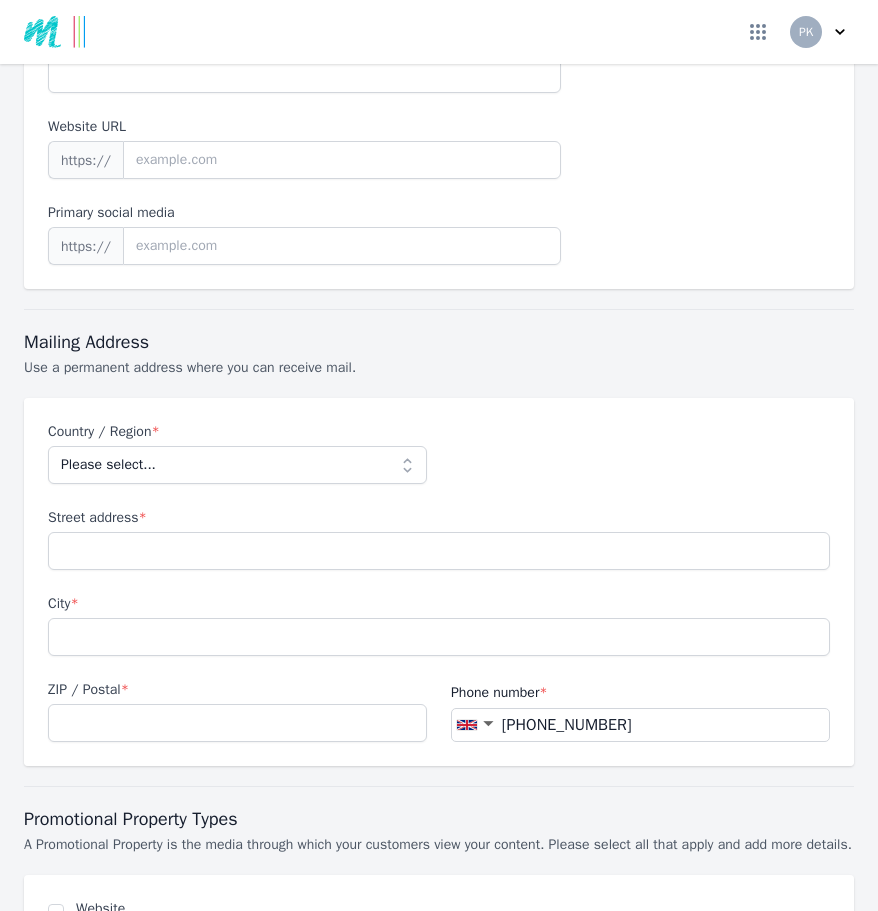scroll, scrollTop: 682, scrollLeft: 0, axis: vertical 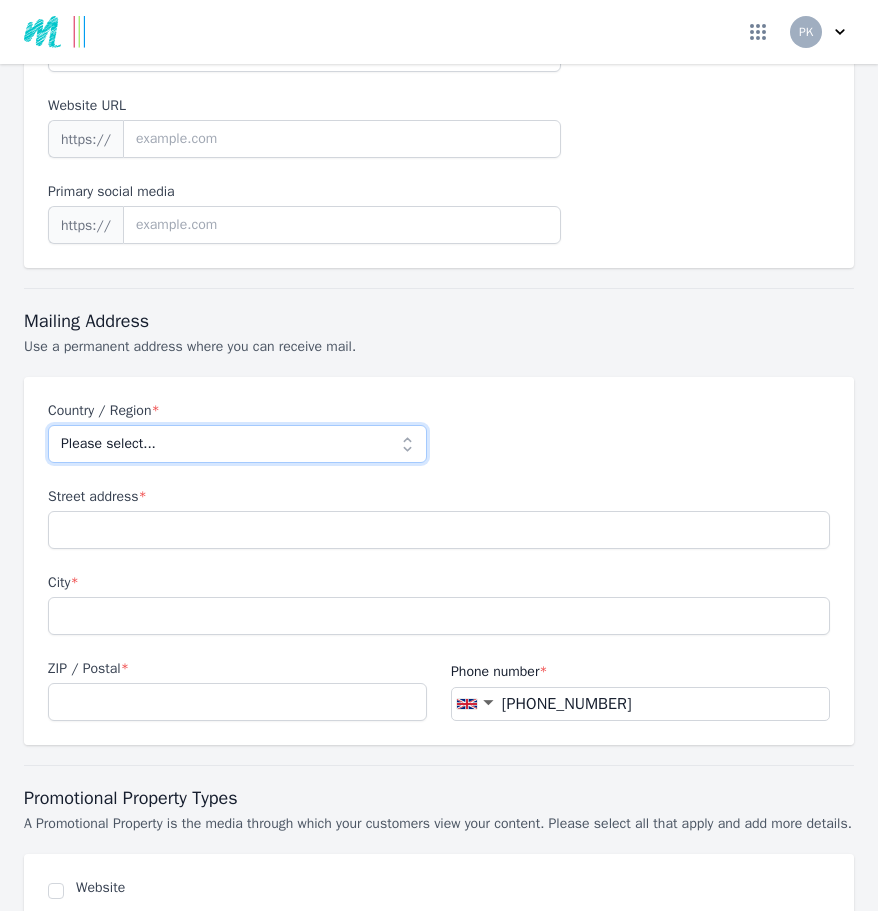 click on "Please select...   [GEOGRAPHIC_DATA] [GEOGRAPHIC_DATA] [GEOGRAPHIC_DATA] [US_STATE] [GEOGRAPHIC_DATA] [GEOGRAPHIC_DATA] [GEOGRAPHIC_DATA] [GEOGRAPHIC_DATA] [GEOGRAPHIC_DATA] [GEOGRAPHIC_DATA] [GEOGRAPHIC_DATA] [GEOGRAPHIC_DATA] [GEOGRAPHIC_DATA] [GEOGRAPHIC_DATA] [GEOGRAPHIC_DATA] [GEOGRAPHIC_DATA] [GEOGRAPHIC_DATA] [GEOGRAPHIC_DATA] [GEOGRAPHIC_DATA] [GEOGRAPHIC_DATA] [GEOGRAPHIC_DATA] [GEOGRAPHIC_DATA] [GEOGRAPHIC_DATA] [GEOGRAPHIC_DATA] [GEOGRAPHIC_DATA] [GEOGRAPHIC_DATA] [GEOGRAPHIC_DATA] [GEOGRAPHIC_DATA] [GEOGRAPHIC_DATA] [GEOGRAPHIC_DATA] [GEOGRAPHIC_DATA] [GEOGRAPHIC_DATA] [GEOGRAPHIC_DATA] [GEOGRAPHIC_DATA] [GEOGRAPHIC_DATA] [GEOGRAPHIC_DATA] [GEOGRAPHIC_DATA] [GEOGRAPHIC_DATA] [GEOGRAPHIC_DATA] [GEOGRAPHIC_DATA] [GEOGRAPHIC_DATA] [GEOGRAPHIC_DATA] [GEOGRAPHIC_DATA] [GEOGRAPHIC_DATA] [GEOGRAPHIC_DATA] [GEOGRAPHIC_DATA] [GEOGRAPHIC_DATA] [GEOGRAPHIC_DATA] [GEOGRAPHIC_DATA] [GEOGRAPHIC_DATA] [GEOGRAPHIC_DATA] [GEOGRAPHIC_DATA] [GEOGRAPHIC_DATA] [GEOGRAPHIC_DATA] [GEOGRAPHIC_DATA] [GEOGRAPHIC_DATA] [GEOGRAPHIC_DATA] [GEOGRAPHIC_DATA] [GEOGRAPHIC_DATA] [GEOGRAPHIC_DATA] [GEOGRAPHIC_DATA] [GEOGRAPHIC_DATA] [GEOGRAPHIC_DATA] [GEOGRAPHIC_DATA] [GEOGRAPHIC_DATA] [GEOGRAPHIC_DATA] [GEOGRAPHIC_DATA] [GEOGRAPHIC_DATA] [GEOGRAPHIC_DATA] [GEOGRAPHIC_DATA] [GEOGRAPHIC_DATA] [GEOGRAPHIC_DATA] [GEOGRAPHIC_DATA] [GEOGRAPHIC_DATA] [GEOGRAPHIC_DATA] [GEOGRAPHIC_DATA] [GEOGRAPHIC_DATA] [GEOGRAPHIC_DATA] [GEOGRAPHIC_DATA] [GEOGRAPHIC_DATA] and Antarctic Lands [GEOGRAPHIC_DATA] [GEOGRAPHIC_DATA] [US_STATE] [GEOGRAPHIC_DATA] [GEOGRAPHIC_DATA] [GEOGRAPHIC_DATA] [GEOGRAPHIC_DATA] [GEOGRAPHIC_DATA] [GEOGRAPHIC_DATA] [GEOGRAPHIC_DATA] [US_STATE] [GEOGRAPHIC_DATA] [GEOGRAPHIC_DATA] [GEOGRAPHIC_DATA] [GEOGRAPHIC_DATA] [GEOGRAPHIC_DATA] [GEOGRAPHIC_DATA]" at bounding box center (237, 444) 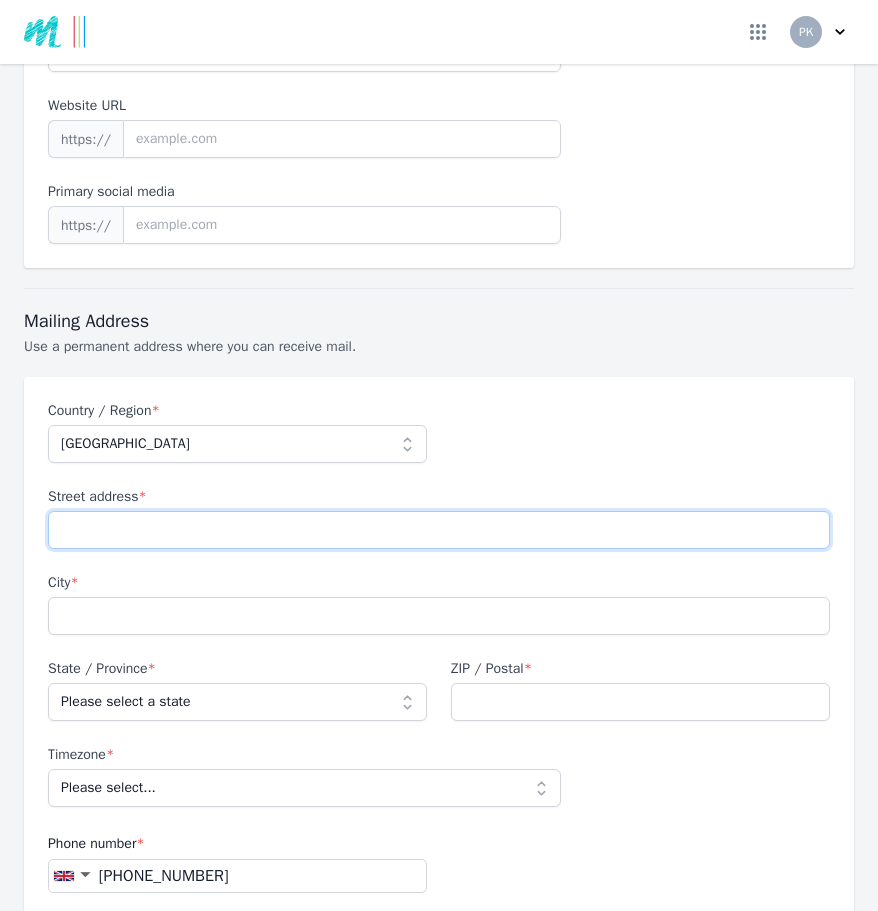 click on "Street address  *" at bounding box center (439, 530) 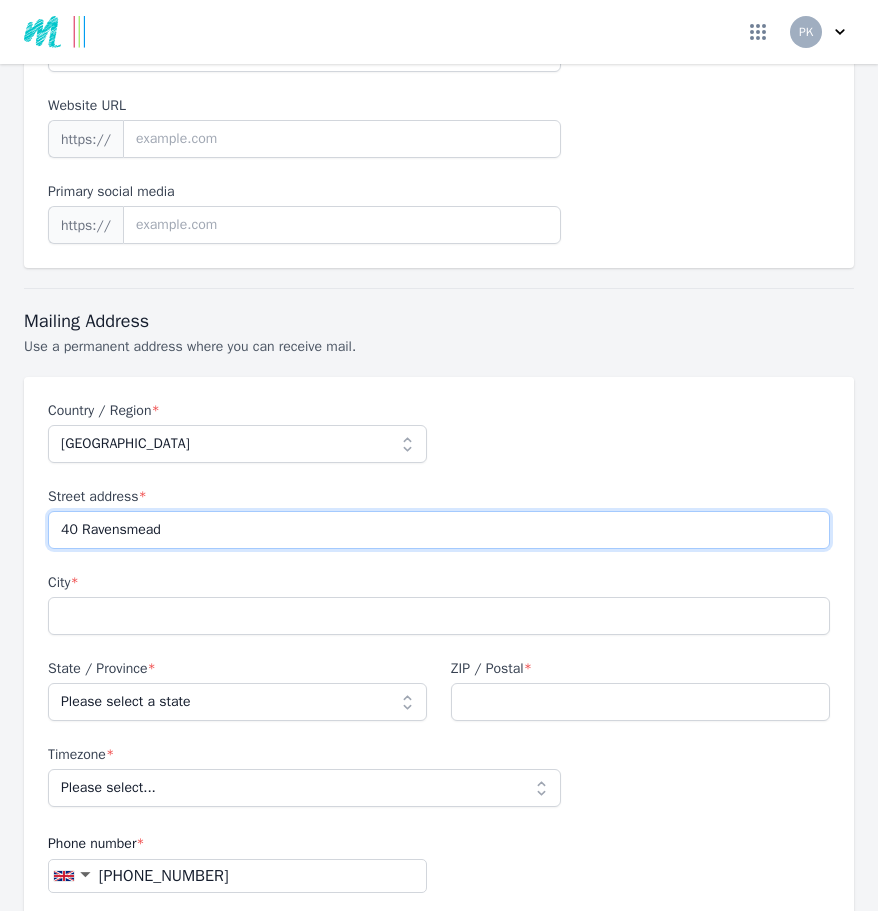 type on "40 Ravensmead" 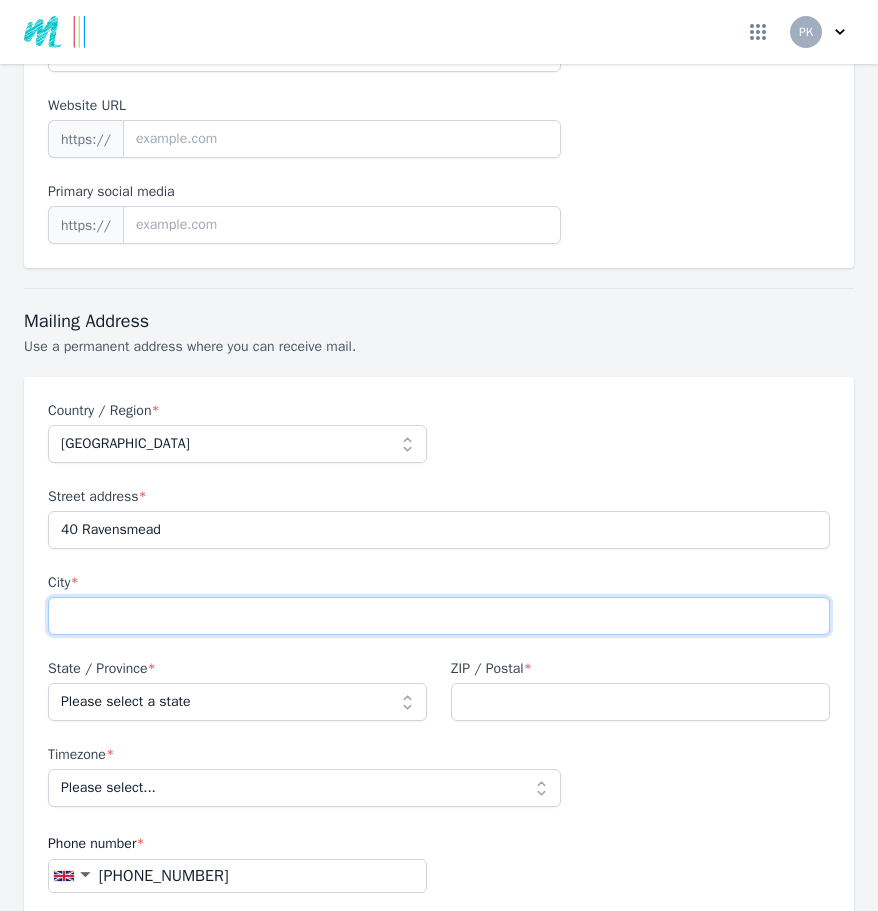 click on "City  *" at bounding box center (439, 616) 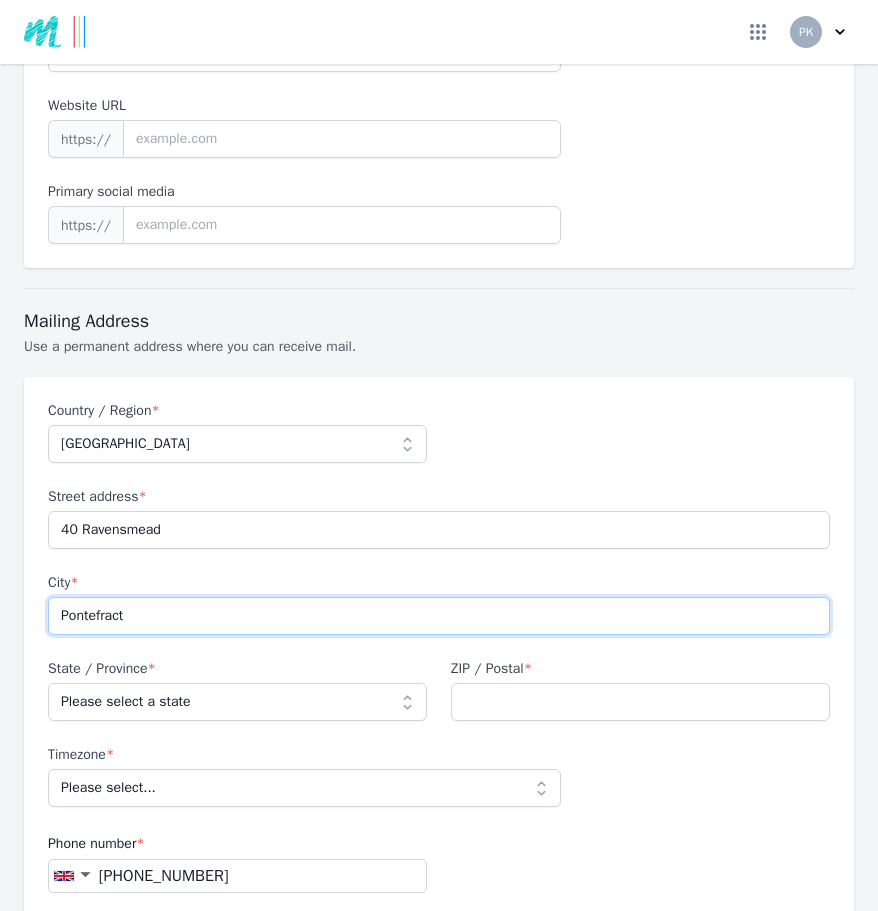 type on "Pontefract" 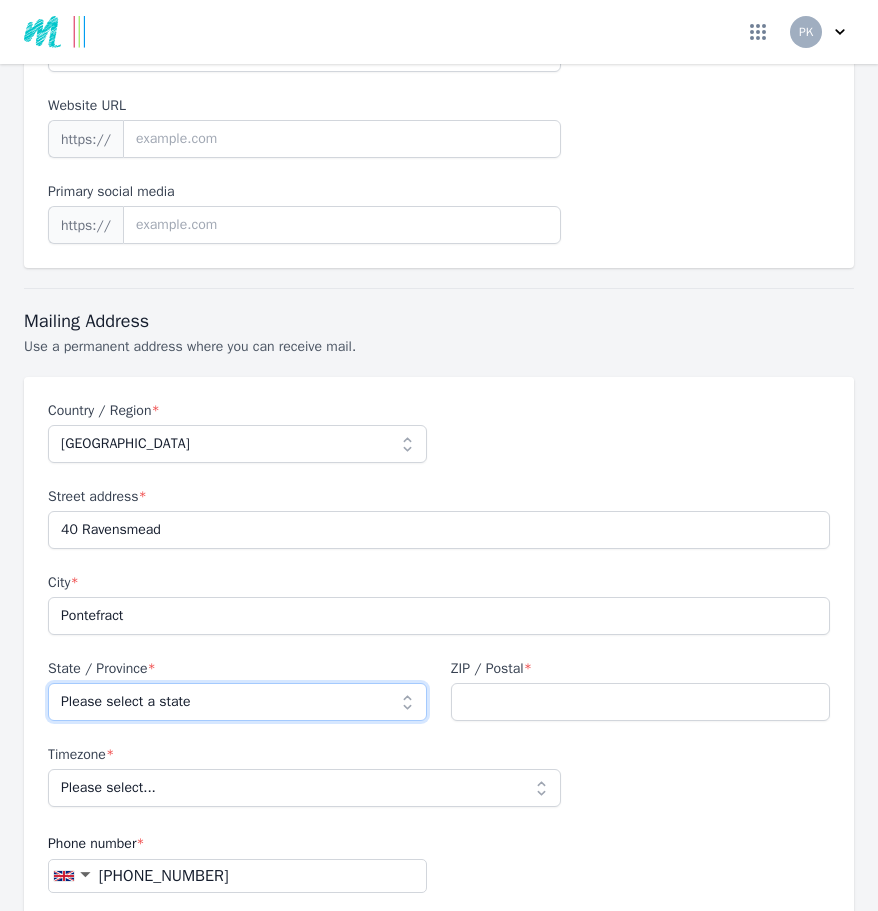 click on "Please select a state   [GEOGRAPHIC_DATA] [GEOGRAPHIC_DATA] [GEOGRAPHIC_DATA] [GEOGRAPHIC_DATA] [[GEOGRAPHIC_DATA] [GEOGRAPHIC_DATA]-[GEOGRAPHIC_DATA]] [GEOGRAPHIC_DATA][PERSON_NAME][GEOGRAPHIC_DATA] [GEOGRAPHIC_DATA] [GEOGRAPHIC_DATA] and [GEOGRAPHIC_DATA] [GEOGRAPHIC_DATA] with [GEOGRAPHIC_DATA] [GEOGRAPHIC_DATA] and [GEOGRAPHIC_DATA] [GEOGRAPHIC_DATA] [GEOGRAPHIC_DATA] [GEOGRAPHIC_DATA] [GEOGRAPHIC_DATA] [[GEOGRAPHIC_DATA] [GEOGRAPHIC_DATA]-[GEOGRAPHIC_DATA]] [GEOGRAPHIC_DATA] [GEOGRAPHIC_DATA] [GEOGRAPHIC_DATA] [GEOGRAPHIC_DATA] [GEOGRAPHIC_DATA] [GEOGRAPHIC_DATA] [GEOGRAPHIC_DATA] [GEOGRAPHIC_DATA] [GEOGRAPHIC_DATA] [GEOGRAPHIC_DATA] and [GEOGRAPHIC_DATA] [GEOGRAPHIC_DATA] [GEOGRAPHIC_DATA] [GEOGRAPHIC_DATA] [GEOGRAPHIC_DATA][PERSON_NAME][GEOGRAPHIC_DATA] [GEOGRAPHIC_DATA], [GEOGRAPHIC_DATA] [GEOGRAPHIC_DATA] [GEOGRAPHIC_DATA] [[GEOGRAPHIC_DATA] [GEOGRAPHIC_DATA]-CAF] [GEOGRAPHIC_DATA] [[GEOGRAPHIC_DATA] [GEOGRAPHIC_DATA]] [GEOGRAPHIC_DATA] [GEOGRAPHIC_DATA] [GEOGRAPHIC_DATA] [GEOGRAPHIC_DATA] [GEOGRAPHIC_DATA] [GEOGRAPHIC_DATA] [GEOGRAPHIC_DATA] [GEOGRAPHIC_DATA] [GEOGRAPHIC_DATA] [GEOGRAPHIC_DATA] [[GEOGRAPHIC_DATA] [GEOGRAPHIC_DATA]-[GEOGRAPHIC_DATA]] [GEOGRAPHIC_DATA] [GEOGRAPHIC_DATA] [GEOGRAPHIC_DATA] [[GEOGRAPHIC_DATA] [GEOGRAPHIC_DATA]-[GEOGRAPHIC_DATA]] [GEOGRAPHIC_DATA] [GEOGRAPHIC_DATA] [GEOGRAPHIC_DATA] [GEOGRAPHIC_DATA] [GEOGRAPHIC_DATA] [[GEOGRAPHIC_DATA] [GEOGRAPHIC_DATA]-[GEOGRAPHIC_DATA]] [GEOGRAPHIC_DATA] [GEOGRAPHIC_DATA] [GEOGRAPHIC_DATA] [GEOGRAPHIC_DATA] and [PERSON_NAME] [GEOGRAPHIC_DATA] [GEOGRAPHIC_DATA] [GEOGRAPHIC_DATA] [GEOGRAPHIC_DATA] [GEOGRAPHIC_DATA] [GEOGRAPHIC_DATA][PERSON_NAME][GEOGRAPHIC_DATA] [GEOGRAPHIC_DATA] [GEOGRAPHIC_DATA] [GEOGRAPHIC_DATA], City of [GEOGRAPHIC_DATA] [GEOGRAPHIC_DATA] [GEOGRAPHIC_DATA] [GEOGRAPHIC_DATA] [GEOGRAPHIC_DATA] [GEOGRAPHIC_DATA] [GEOGRAPHIC_DATA]" at bounding box center (237, 702) 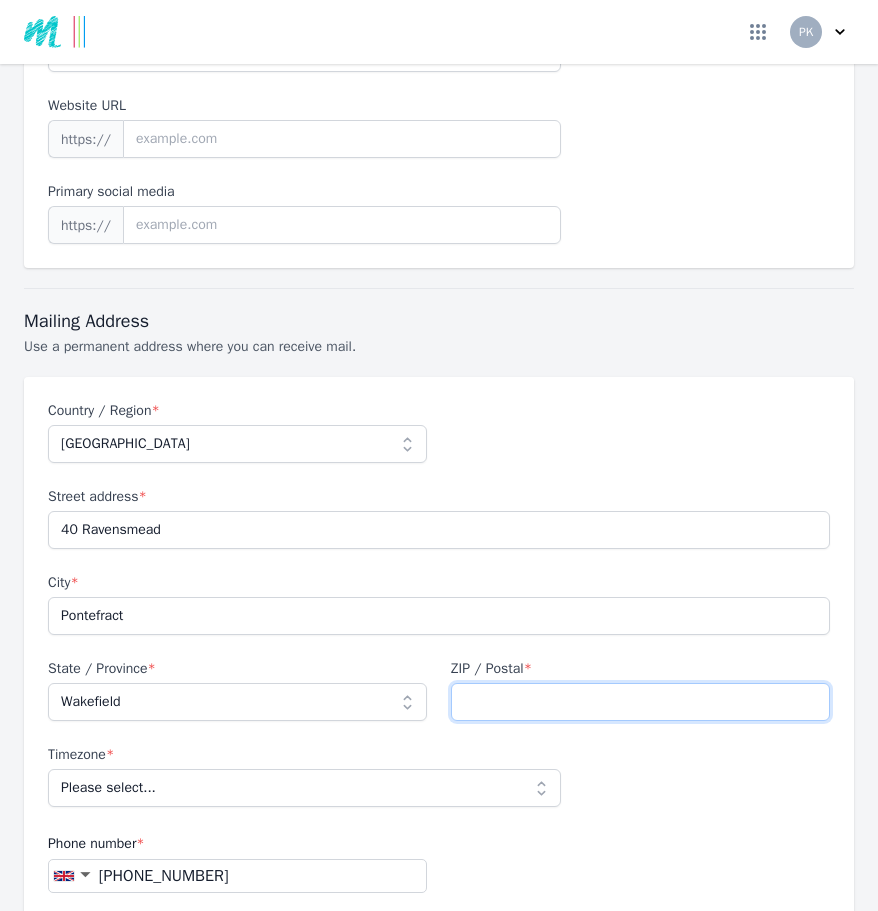 click on "ZIP / Postal  *" at bounding box center (640, 702) 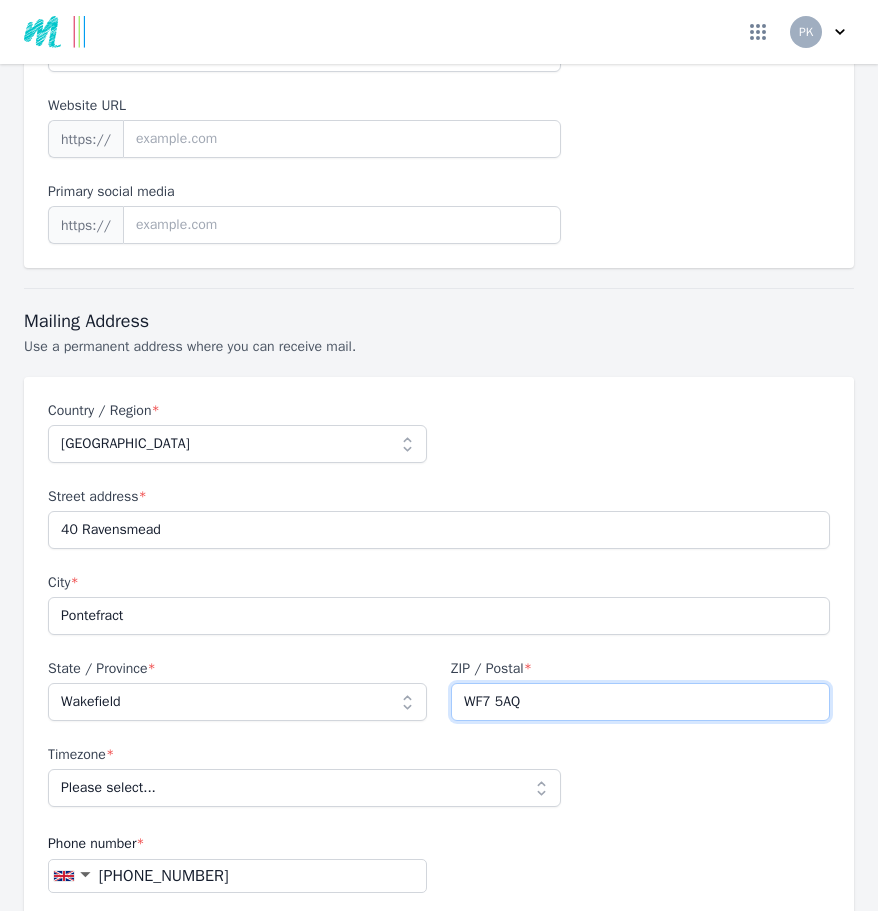 type on "WF7 5AQ" 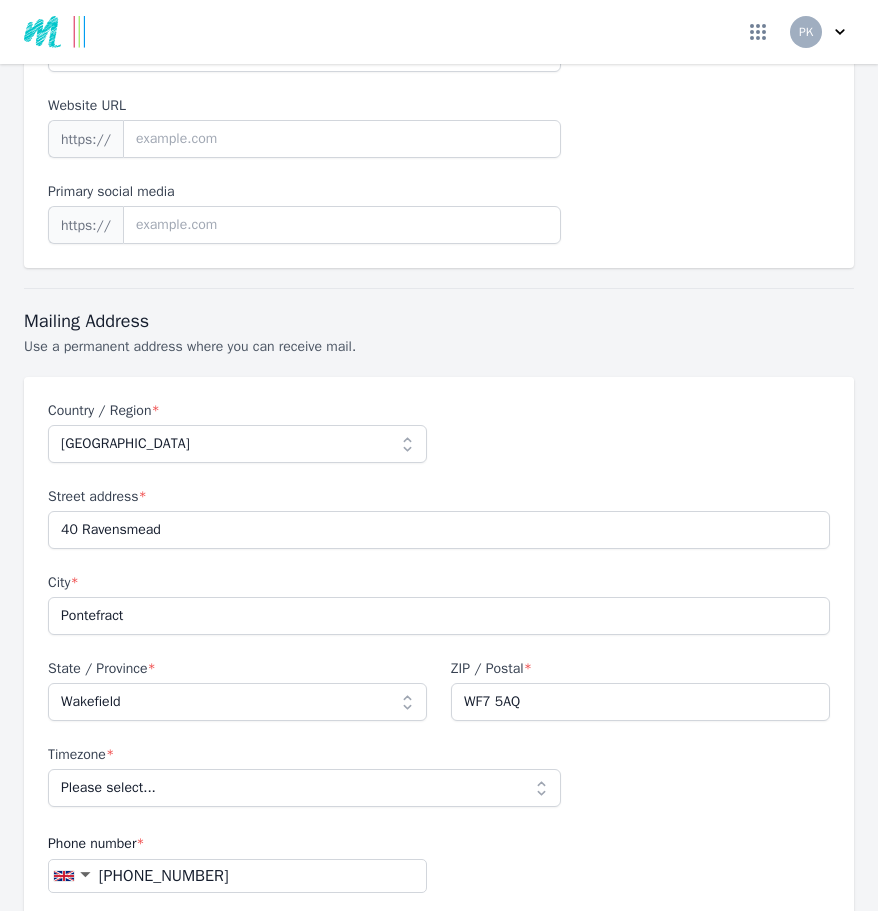 click on "Country / Region  *   Please select...   [GEOGRAPHIC_DATA] [GEOGRAPHIC_DATA] [GEOGRAPHIC_DATA] [US_STATE] [GEOGRAPHIC_DATA] [GEOGRAPHIC_DATA] [GEOGRAPHIC_DATA] [GEOGRAPHIC_DATA] [GEOGRAPHIC_DATA] [GEOGRAPHIC_DATA] [GEOGRAPHIC_DATA] [GEOGRAPHIC_DATA] [GEOGRAPHIC_DATA] [GEOGRAPHIC_DATA] [GEOGRAPHIC_DATA] [GEOGRAPHIC_DATA] [GEOGRAPHIC_DATA] [GEOGRAPHIC_DATA] [GEOGRAPHIC_DATA] [GEOGRAPHIC_DATA] [GEOGRAPHIC_DATA] [GEOGRAPHIC_DATA] [GEOGRAPHIC_DATA] [GEOGRAPHIC_DATA] [GEOGRAPHIC_DATA] [GEOGRAPHIC_DATA] [GEOGRAPHIC_DATA] [GEOGRAPHIC_DATA] [GEOGRAPHIC_DATA] [GEOGRAPHIC_DATA] [GEOGRAPHIC_DATA] [GEOGRAPHIC_DATA] [GEOGRAPHIC_DATA] [GEOGRAPHIC_DATA] [GEOGRAPHIC_DATA] [GEOGRAPHIC_DATA] [GEOGRAPHIC_DATA] [GEOGRAPHIC_DATA] [GEOGRAPHIC_DATA] [GEOGRAPHIC_DATA] [GEOGRAPHIC_DATA] [GEOGRAPHIC_DATA] [GEOGRAPHIC_DATA] [GEOGRAPHIC_DATA] [GEOGRAPHIC_DATA] [GEOGRAPHIC_DATA] [GEOGRAPHIC_DATA] [GEOGRAPHIC_DATA] [GEOGRAPHIC_DATA] [GEOGRAPHIC_DATA] [GEOGRAPHIC_DATA] [GEOGRAPHIC_DATA] [GEOGRAPHIC_DATA] [GEOGRAPHIC_DATA] [GEOGRAPHIC_DATA] [GEOGRAPHIC_DATA] [GEOGRAPHIC_DATA] [GEOGRAPHIC_DATA] [GEOGRAPHIC_DATA] [GEOGRAPHIC_DATA] [GEOGRAPHIC_DATA] [GEOGRAPHIC_DATA] [GEOGRAPHIC_DATA] [GEOGRAPHIC_DATA] [GEOGRAPHIC_DATA] [GEOGRAPHIC_DATA] [GEOGRAPHIC_DATA] [GEOGRAPHIC_DATA] [GEOGRAPHIC_DATA] [GEOGRAPHIC_DATA] [GEOGRAPHIC_DATA] [GEOGRAPHIC_DATA] [GEOGRAPHIC_DATA] [GEOGRAPHIC_DATA] [GEOGRAPHIC_DATA] [GEOGRAPHIC_DATA] [GEOGRAPHIC_DATA] [GEOGRAPHIC_DATA] [GEOGRAPHIC_DATA] [GEOGRAPHIC_DATA] and Antarctic Lands [GEOGRAPHIC_DATA] [GEOGRAPHIC_DATA] [US_STATE] [GEOGRAPHIC_DATA] [GEOGRAPHIC_DATA] [GEOGRAPHIC_DATA] [GEOGRAPHIC_DATA] [GEOGRAPHIC_DATA] [GEOGRAPHIC_DATA] [GEOGRAPHIC_DATA] [US_STATE] [GEOGRAPHIC_DATA] [GEOGRAPHIC_DATA] [GEOGRAPHIC_DATA] [GEOGRAPHIC_DATA]" at bounding box center (439, 647) 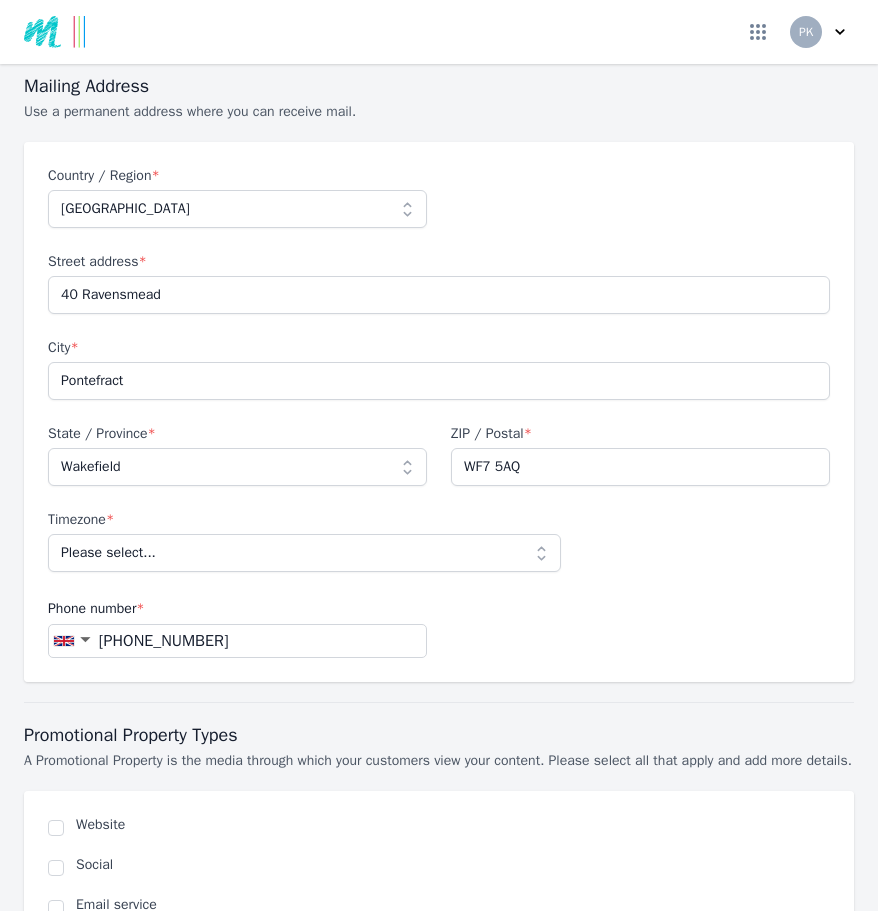 scroll, scrollTop: 920, scrollLeft: 0, axis: vertical 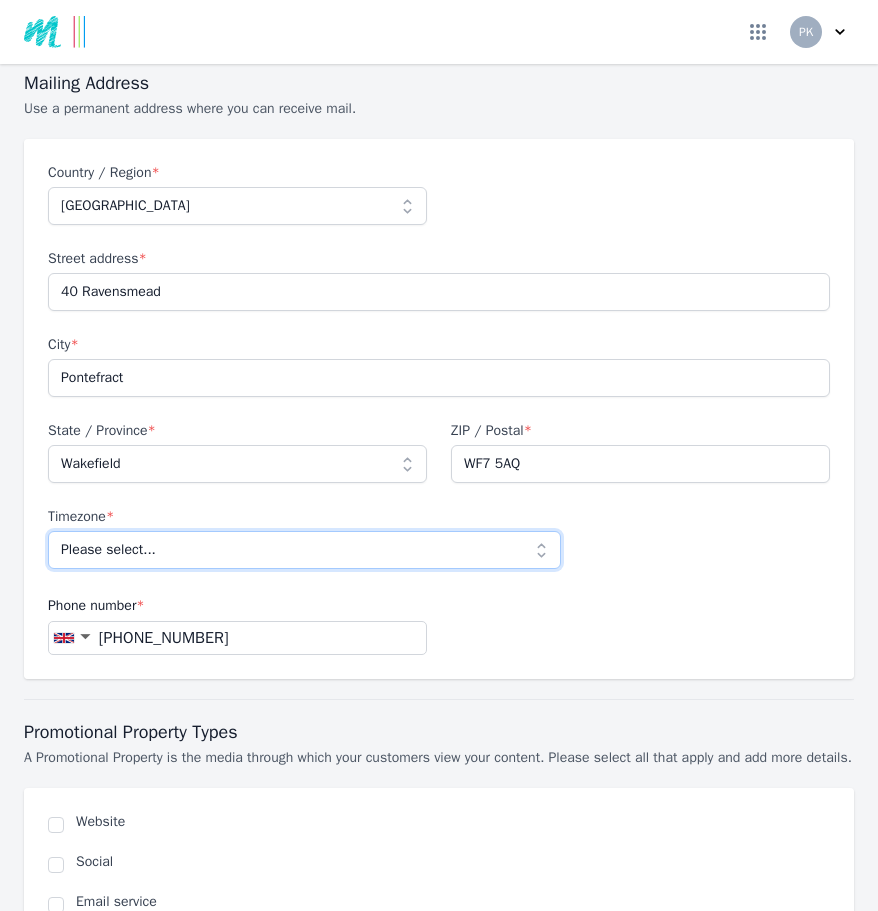click on "Please select...   [GEOGRAPHIC_DATA]/[GEOGRAPHIC_DATA]" at bounding box center [304, 550] 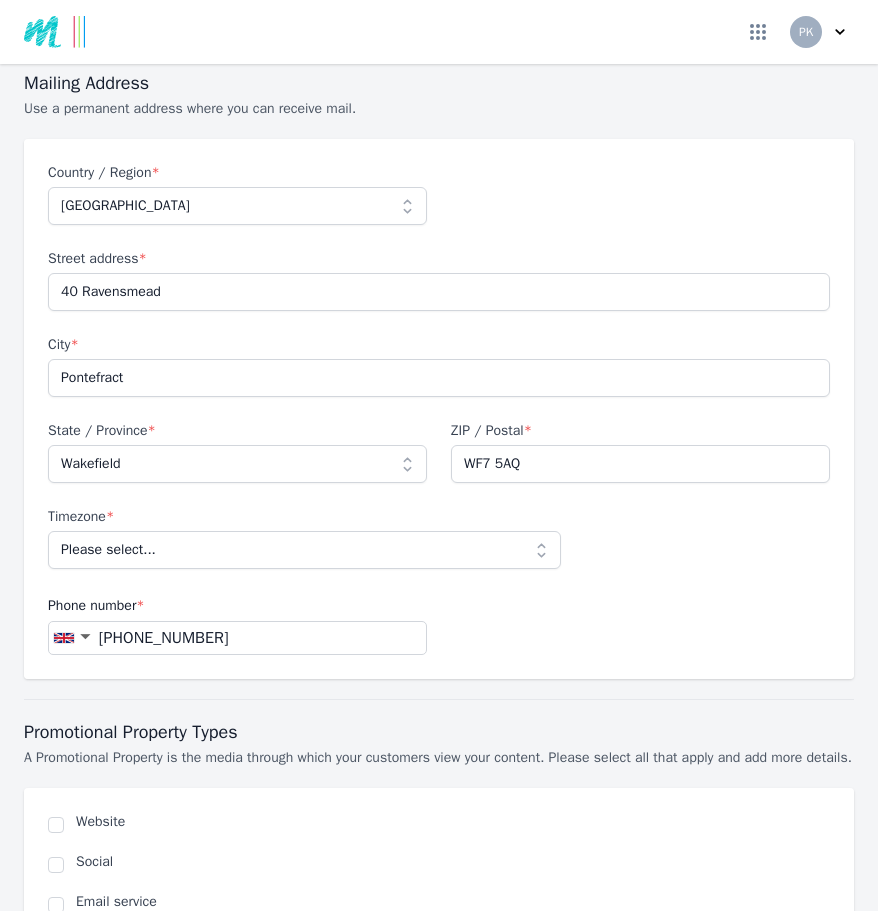 click on "Country / Region  *   Please select...   [GEOGRAPHIC_DATA] [GEOGRAPHIC_DATA] [GEOGRAPHIC_DATA] [US_STATE] [GEOGRAPHIC_DATA] [GEOGRAPHIC_DATA] [GEOGRAPHIC_DATA] [GEOGRAPHIC_DATA] [GEOGRAPHIC_DATA] [GEOGRAPHIC_DATA] [GEOGRAPHIC_DATA] [GEOGRAPHIC_DATA] [GEOGRAPHIC_DATA] [GEOGRAPHIC_DATA] [GEOGRAPHIC_DATA] [GEOGRAPHIC_DATA] [GEOGRAPHIC_DATA] [GEOGRAPHIC_DATA] [GEOGRAPHIC_DATA] [GEOGRAPHIC_DATA] [GEOGRAPHIC_DATA] [GEOGRAPHIC_DATA] [GEOGRAPHIC_DATA] [GEOGRAPHIC_DATA] [GEOGRAPHIC_DATA] [GEOGRAPHIC_DATA] [GEOGRAPHIC_DATA] [GEOGRAPHIC_DATA] [GEOGRAPHIC_DATA] [GEOGRAPHIC_DATA] [GEOGRAPHIC_DATA] [GEOGRAPHIC_DATA] [GEOGRAPHIC_DATA] [GEOGRAPHIC_DATA] [GEOGRAPHIC_DATA] [GEOGRAPHIC_DATA] [GEOGRAPHIC_DATA] [GEOGRAPHIC_DATA] [GEOGRAPHIC_DATA] [GEOGRAPHIC_DATA] [GEOGRAPHIC_DATA] [GEOGRAPHIC_DATA] [GEOGRAPHIC_DATA] [GEOGRAPHIC_DATA] [GEOGRAPHIC_DATA] [GEOGRAPHIC_DATA] [GEOGRAPHIC_DATA] [GEOGRAPHIC_DATA] [GEOGRAPHIC_DATA] [GEOGRAPHIC_DATA] [GEOGRAPHIC_DATA] [GEOGRAPHIC_DATA] [GEOGRAPHIC_DATA] [GEOGRAPHIC_DATA] [GEOGRAPHIC_DATA] [GEOGRAPHIC_DATA] [GEOGRAPHIC_DATA] [GEOGRAPHIC_DATA] [GEOGRAPHIC_DATA] [GEOGRAPHIC_DATA] [GEOGRAPHIC_DATA] [GEOGRAPHIC_DATA] [GEOGRAPHIC_DATA] [GEOGRAPHIC_DATA] [GEOGRAPHIC_DATA] [GEOGRAPHIC_DATA] [GEOGRAPHIC_DATA] [GEOGRAPHIC_DATA] [GEOGRAPHIC_DATA] [GEOGRAPHIC_DATA] [GEOGRAPHIC_DATA] [GEOGRAPHIC_DATA] [GEOGRAPHIC_DATA] [GEOGRAPHIC_DATA] [GEOGRAPHIC_DATA] [GEOGRAPHIC_DATA] [GEOGRAPHIC_DATA] [GEOGRAPHIC_DATA] [GEOGRAPHIC_DATA] [GEOGRAPHIC_DATA] and Antarctic Lands [GEOGRAPHIC_DATA] [GEOGRAPHIC_DATA] [US_STATE] [GEOGRAPHIC_DATA] [GEOGRAPHIC_DATA] [GEOGRAPHIC_DATA] [GEOGRAPHIC_DATA] [GEOGRAPHIC_DATA] [GEOGRAPHIC_DATA] [GEOGRAPHIC_DATA] [US_STATE] [GEOGRAPHIC_DATA] [GEOGRAPHIC_DATA] [GEOGRAPHIC_DATA] [GEOGRAPHIC_DATA]" at bounding box center [439, 409] 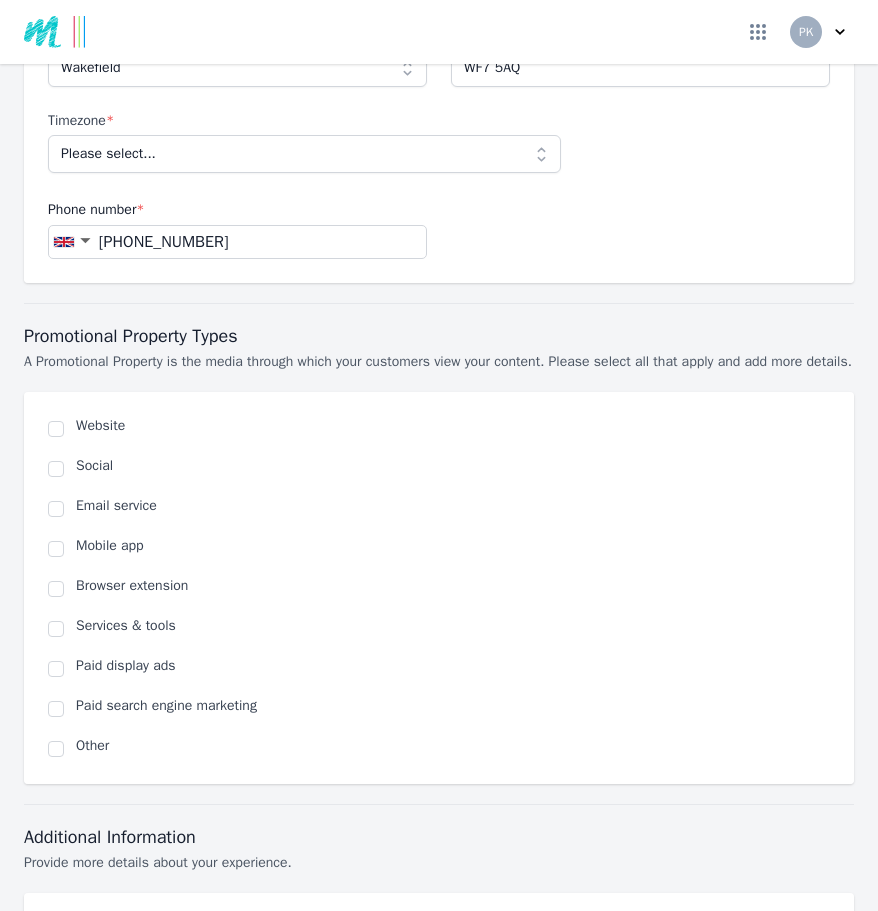 scroll, scrollTop: 1325, scrollLeft: 0, axis: vertical 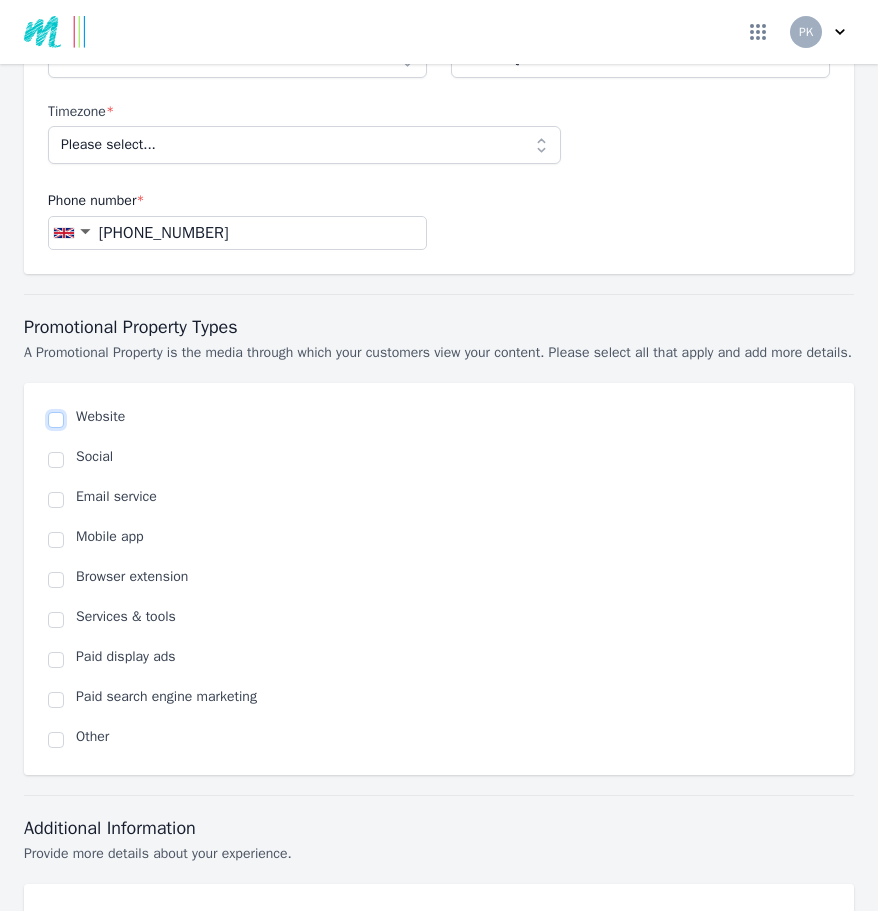 click at bounding box center [56, 420] 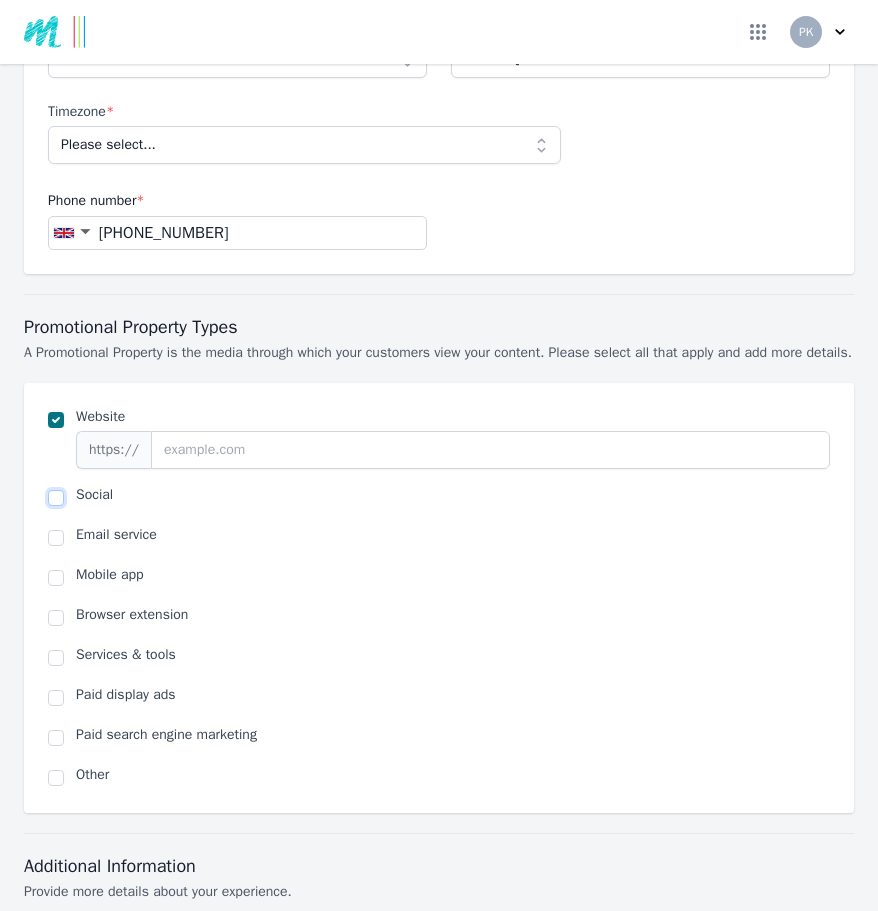click at bounding box center (56, 498) 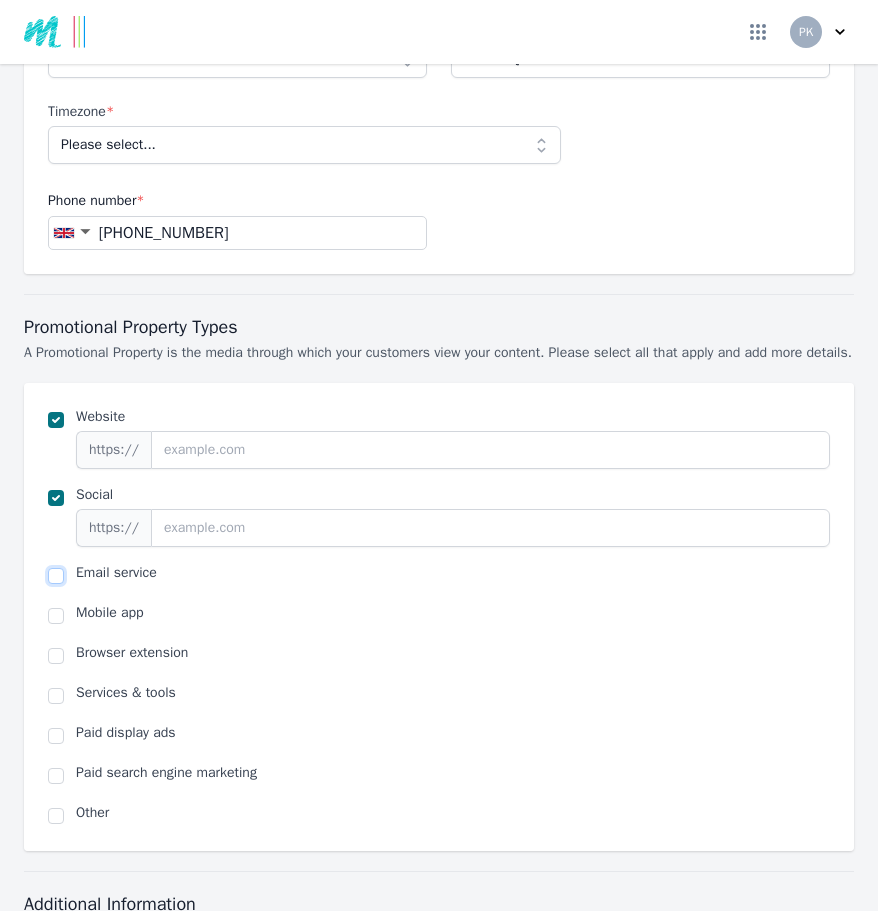 click at bounding box center (56, 576) 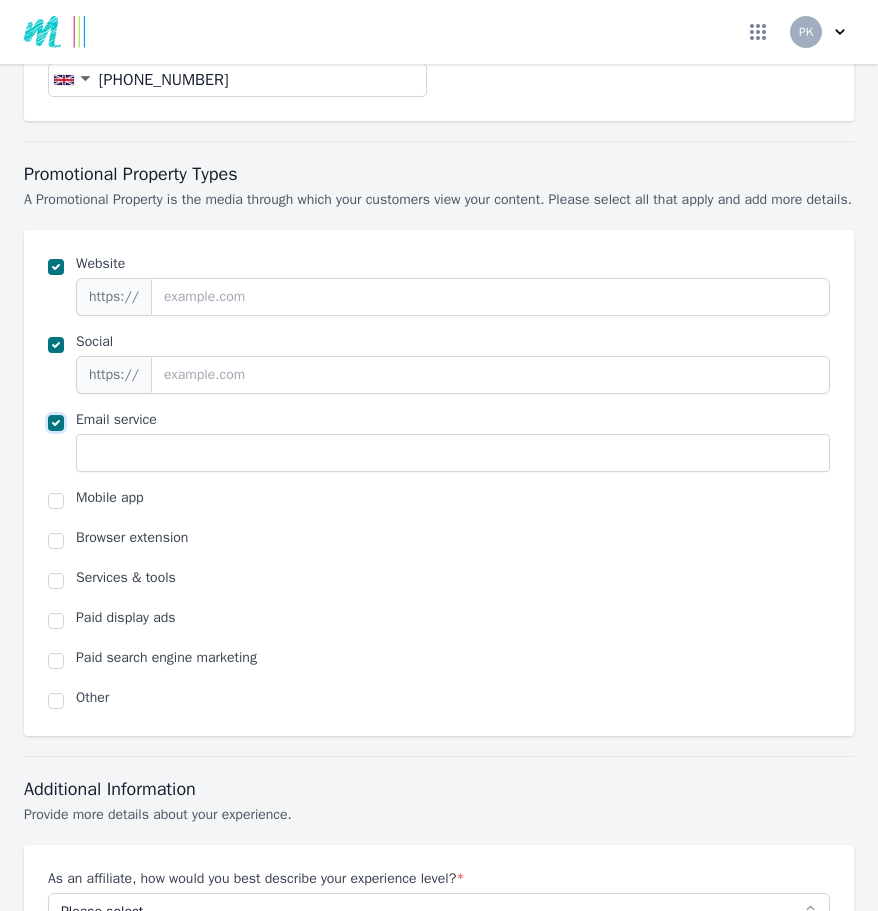 scroll, scrollTop: 1505, scrollLeft: 0, axis: vertical 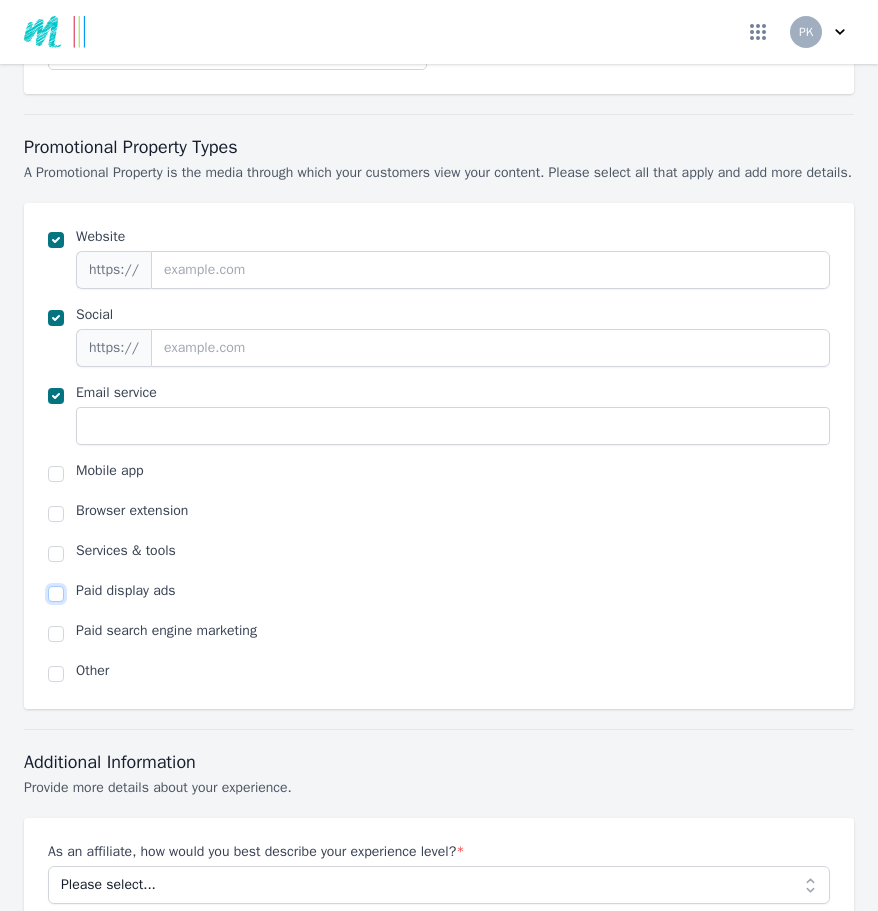 click at bounding box center [56, 594] 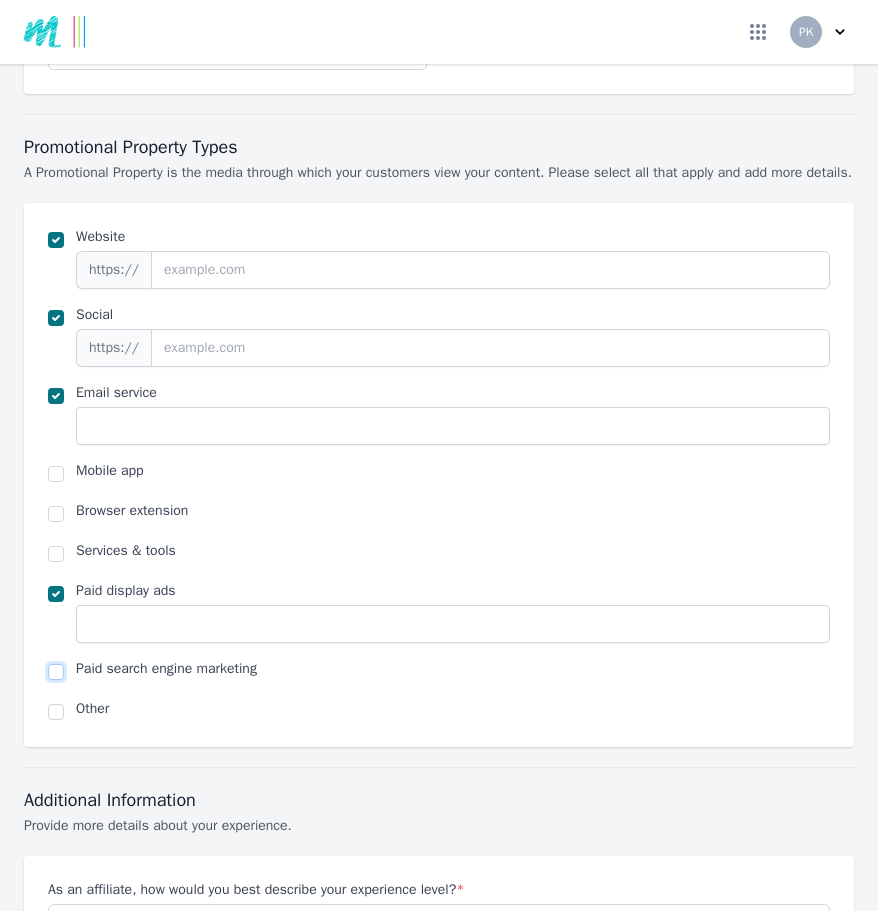 click at bounding box center [56, 672] 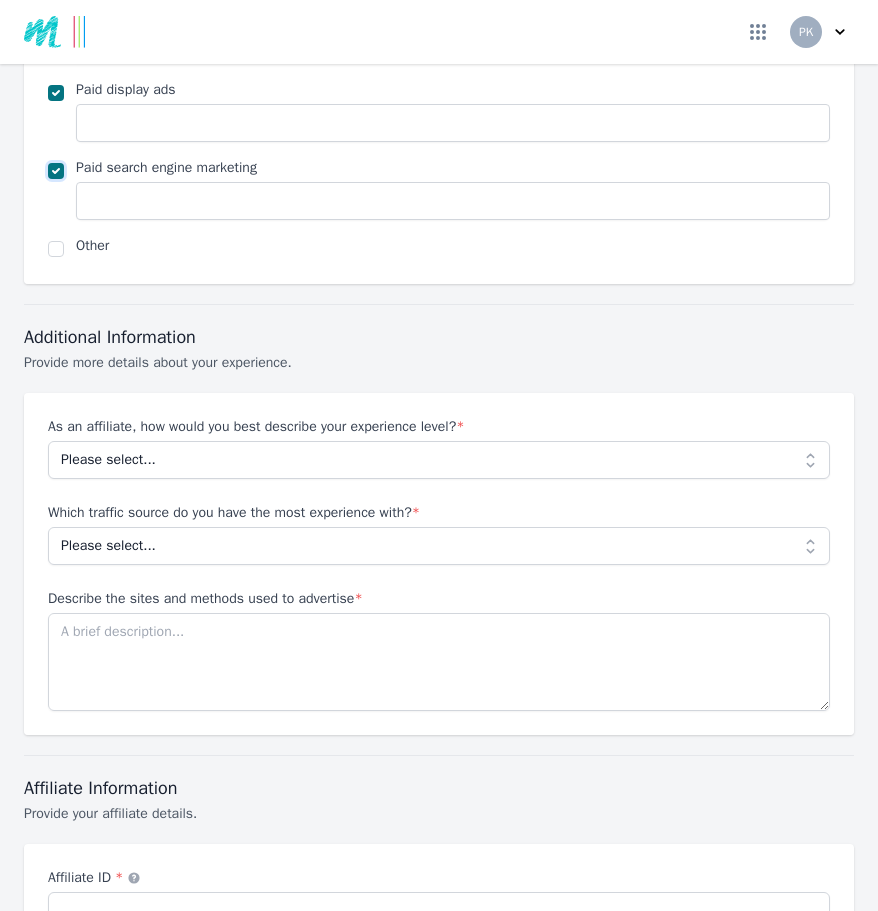 scroll, scrollTop: 2017, scrollLeft: 0, axis: vertical 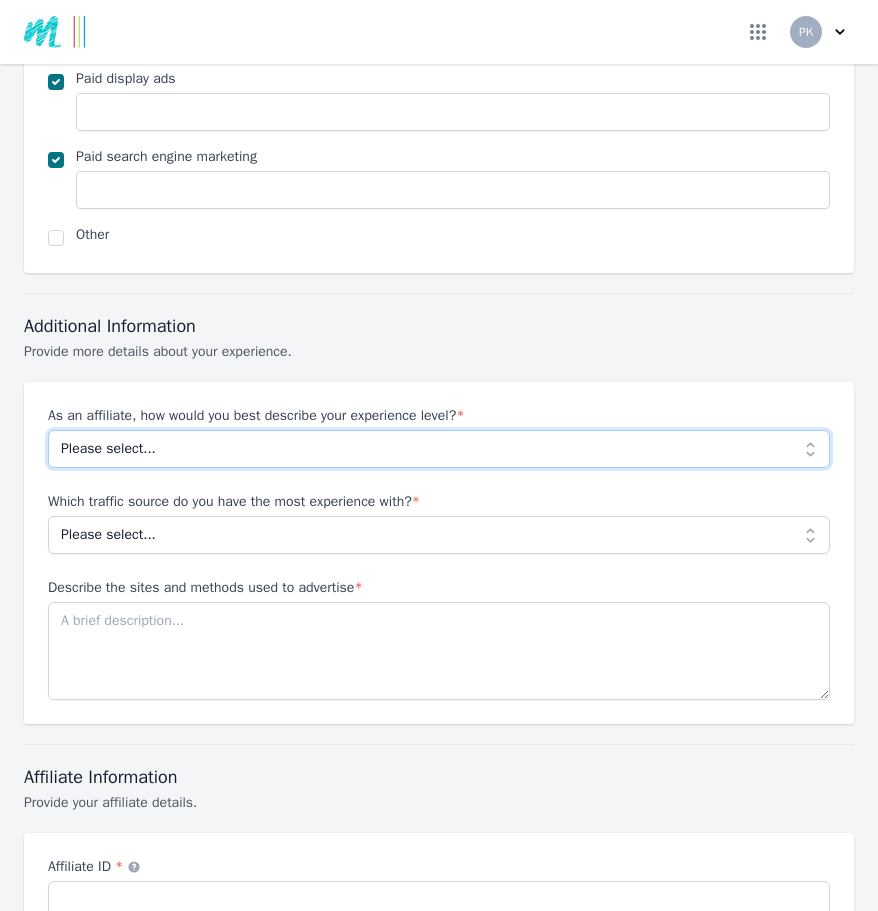 click on "Please select...   Beginner   Intermediate   Expert" at bounding box center [439, 449] 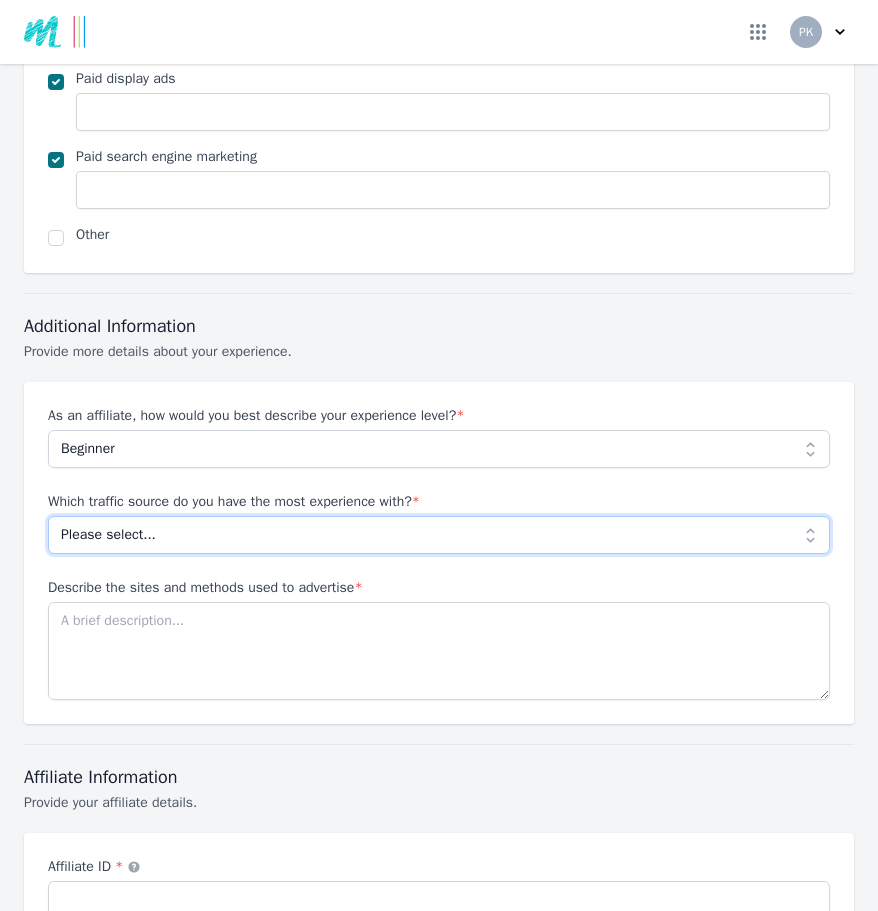 click on "Please select...   No experience   Social media   Pay per click   Media buying   Organic search   Email   Other" at bounding box center (439, 535) 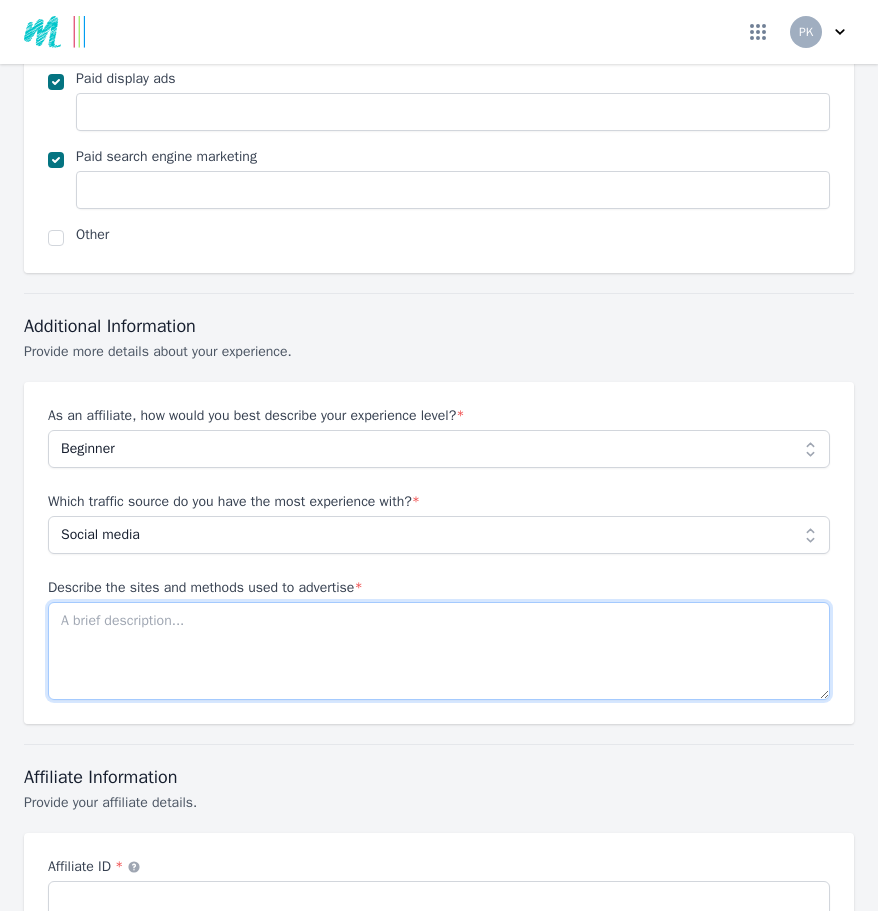 click on "Describe the sites and methods used to advertise  *" at bounding box center [439, 651] 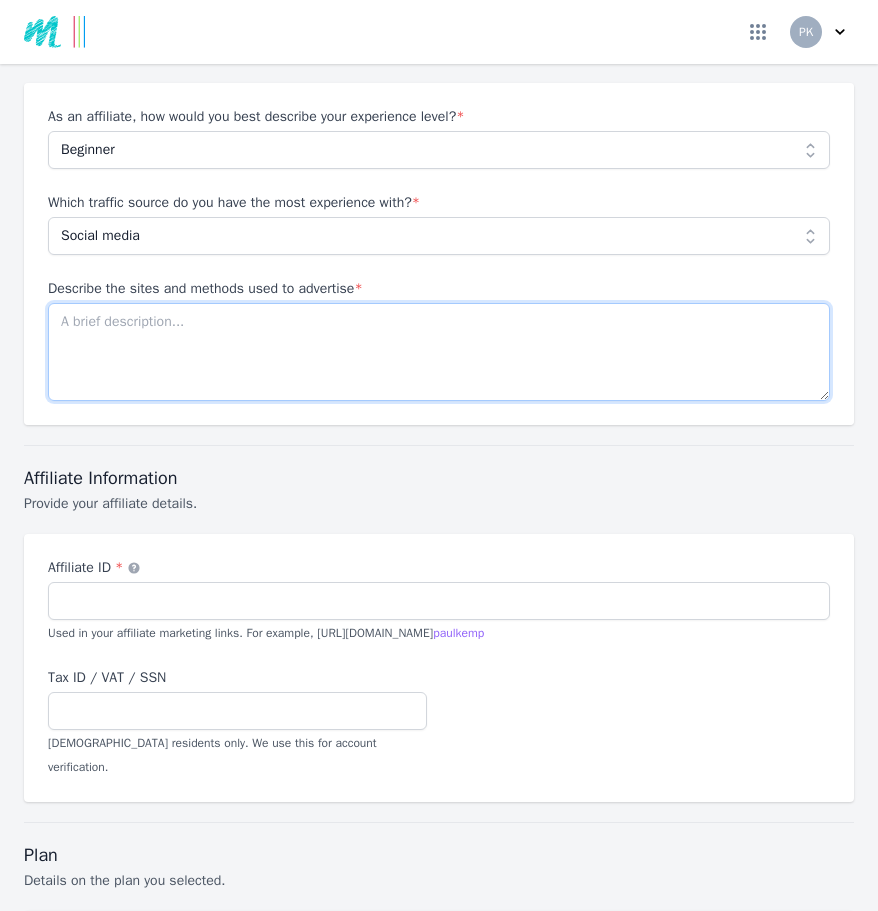 scroll, scrollTop: 2383, scrollLeft: 0, axis: vertical 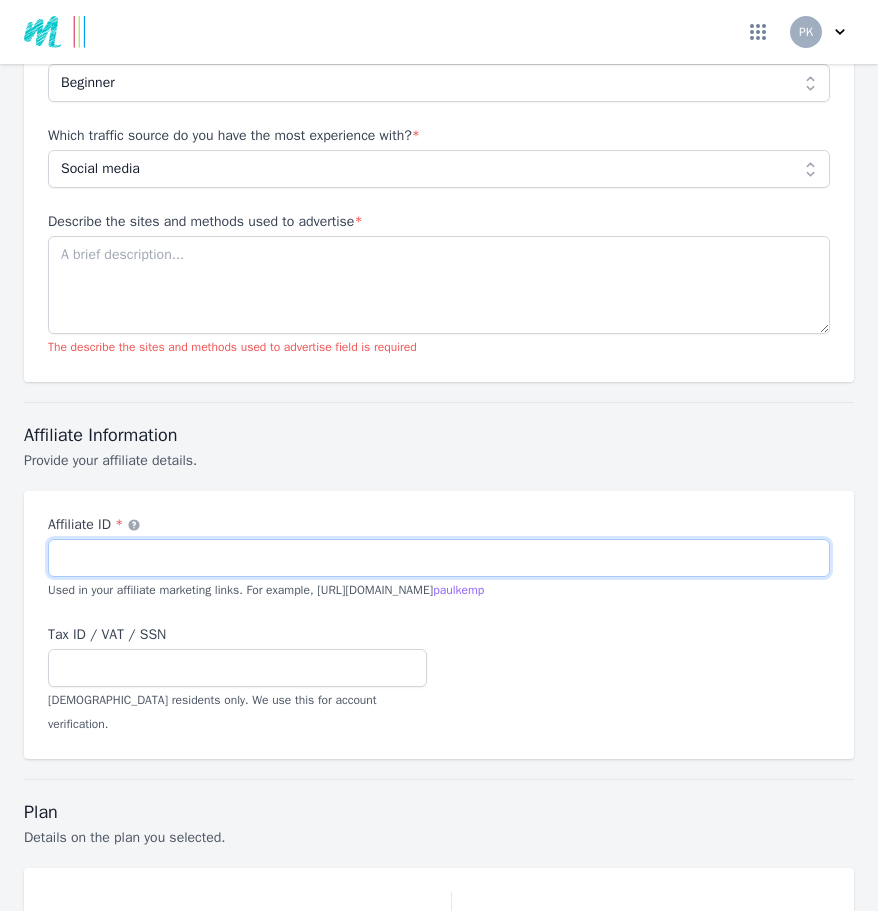 click on "Affiliate ID  *       Used in your affiliate marketing links. For example, [URL][DOMAIN_NAME] paulkemp" at bounding box center (439, 558) 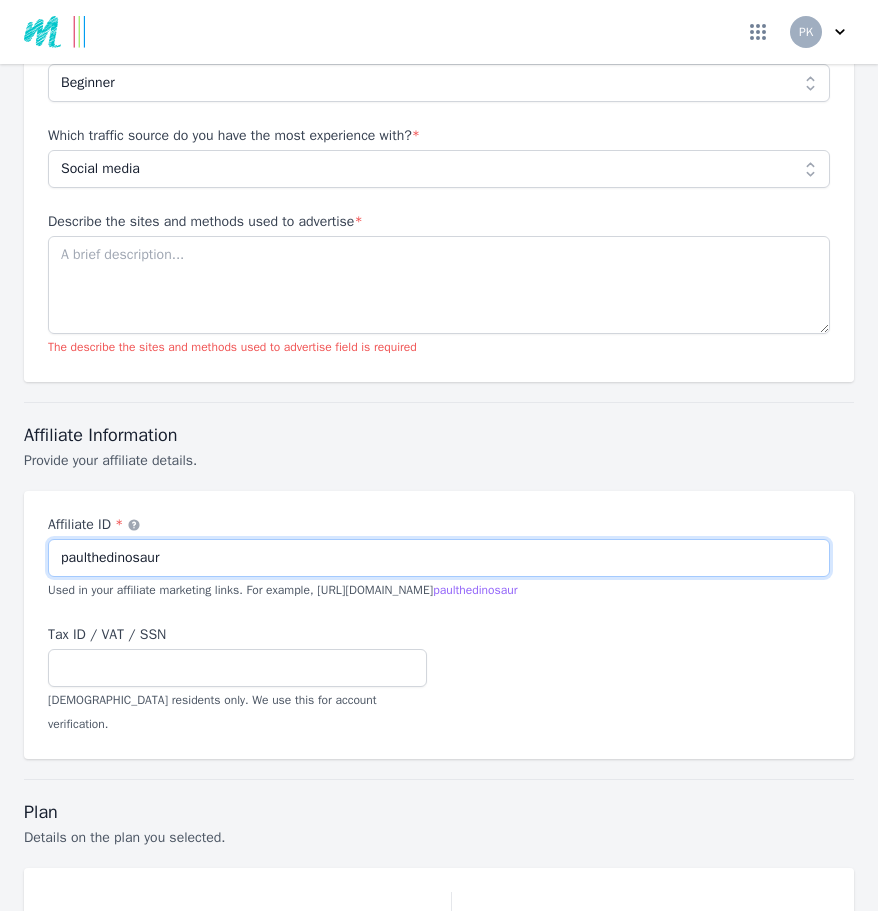click on "paulthedinosaur" at bounding box center [439, 558] 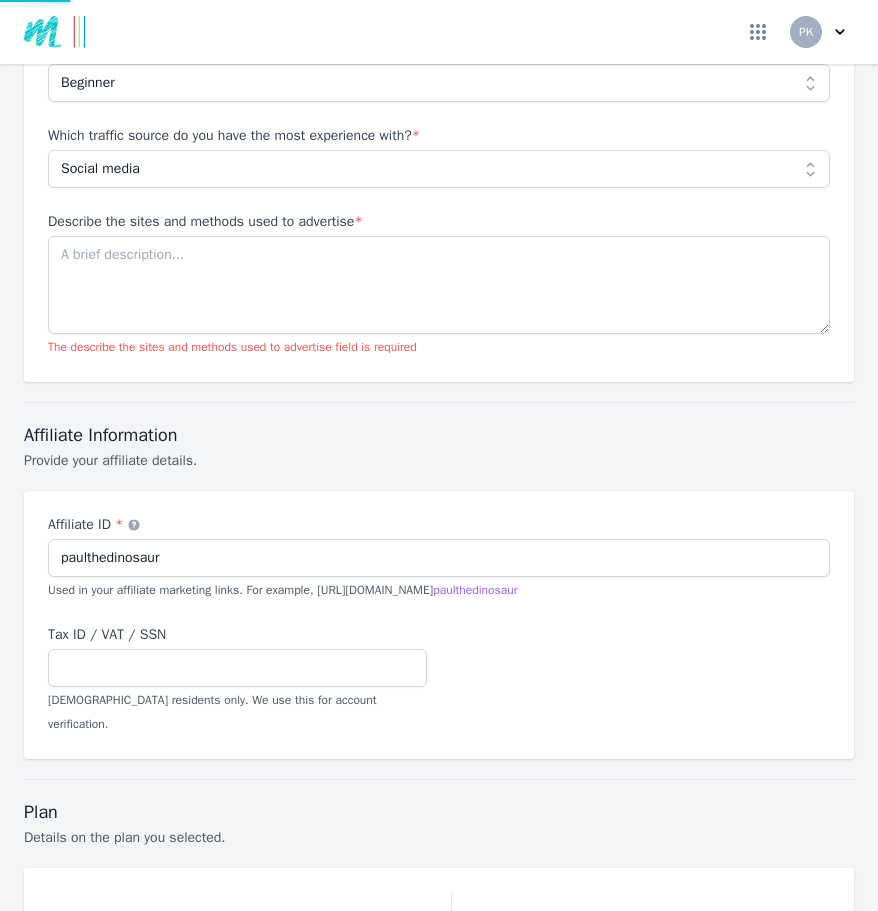 click on "Tax ID / VAT / SSN" at bounding box center (237, 635) 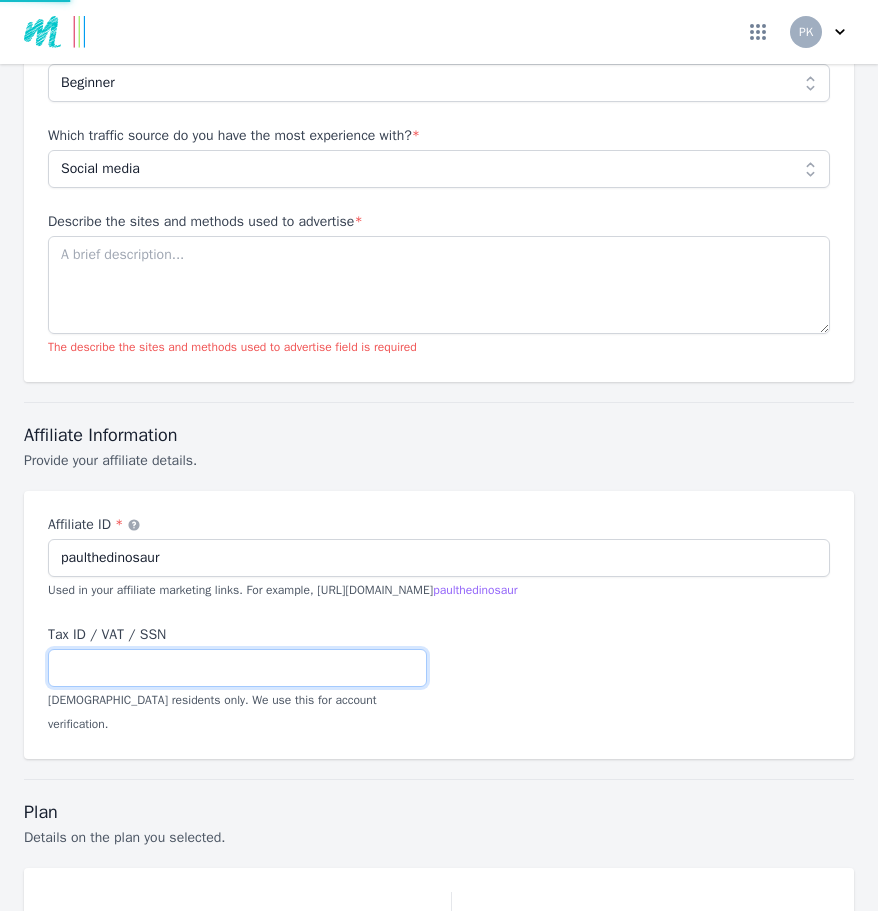 click on "Tax ID / VAT / SSN" at bounding box center [237, 668] 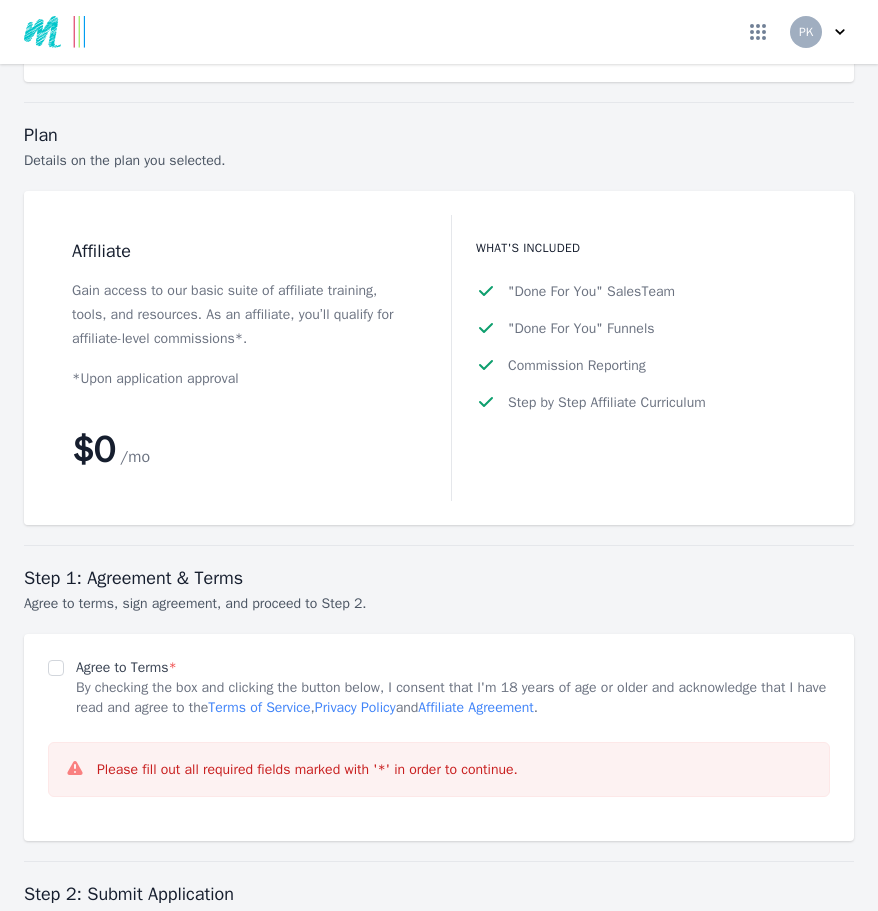scroll, scrollTop: 3076, scrollLeft: 0, axis: vertical 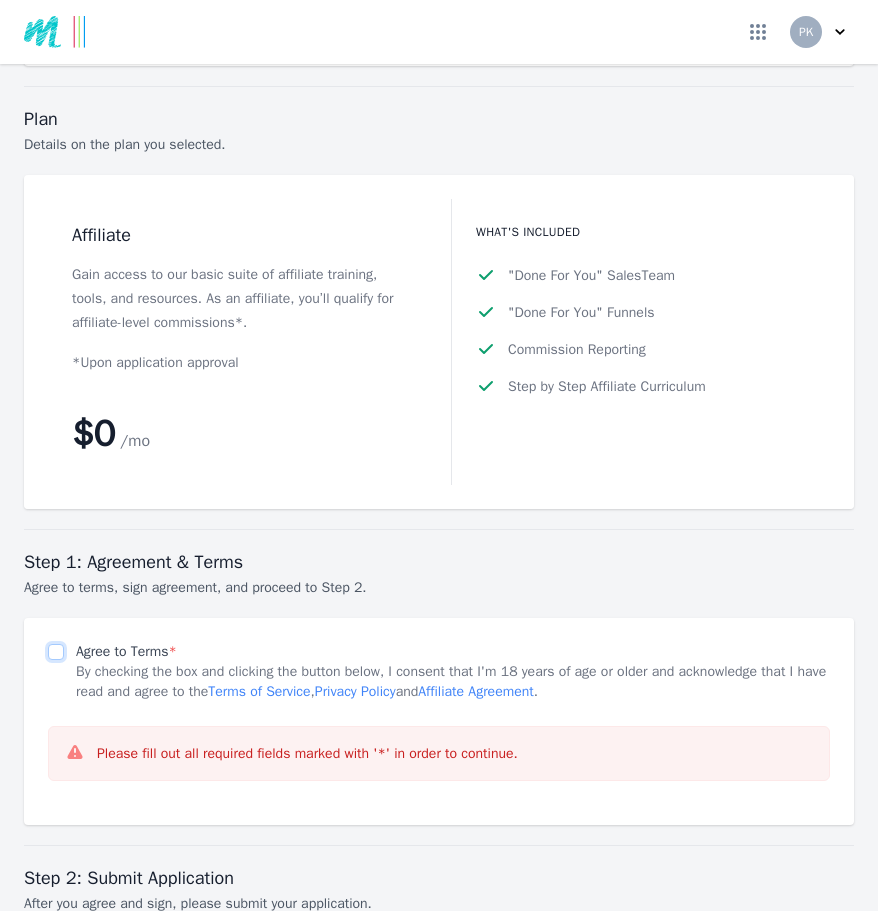click on "Agree to Terms  *" at bounding box center [56, 652] 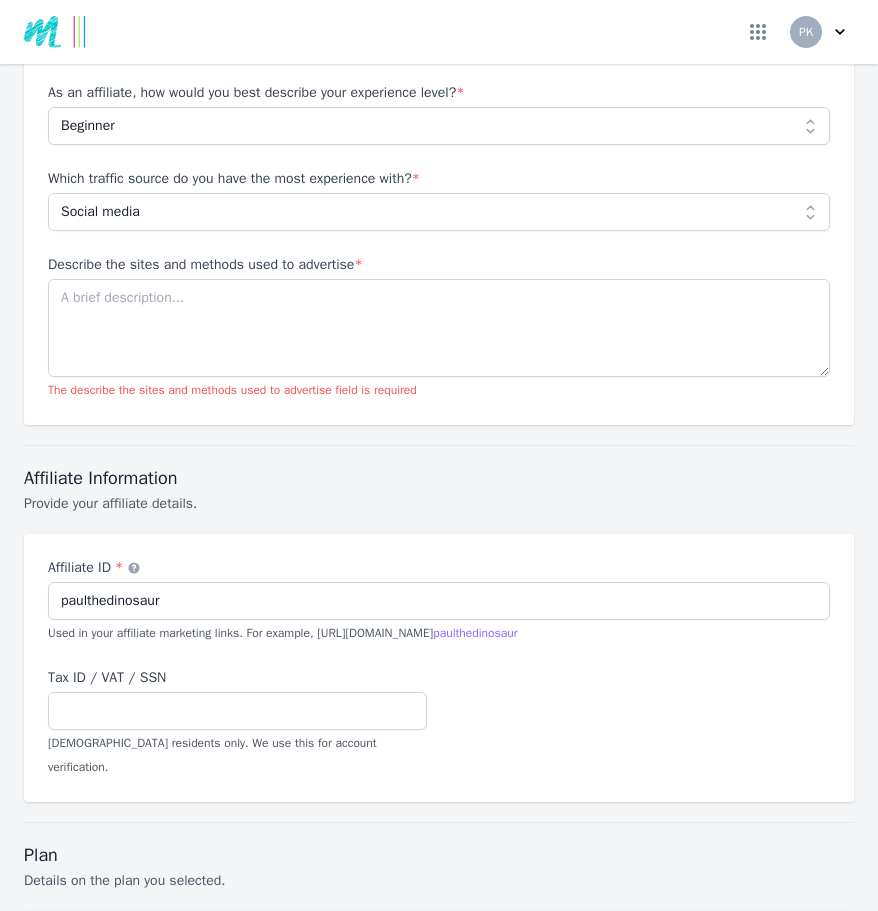 scroll, scrollTop: 2337, scrollLeft: 0, axis: vertical 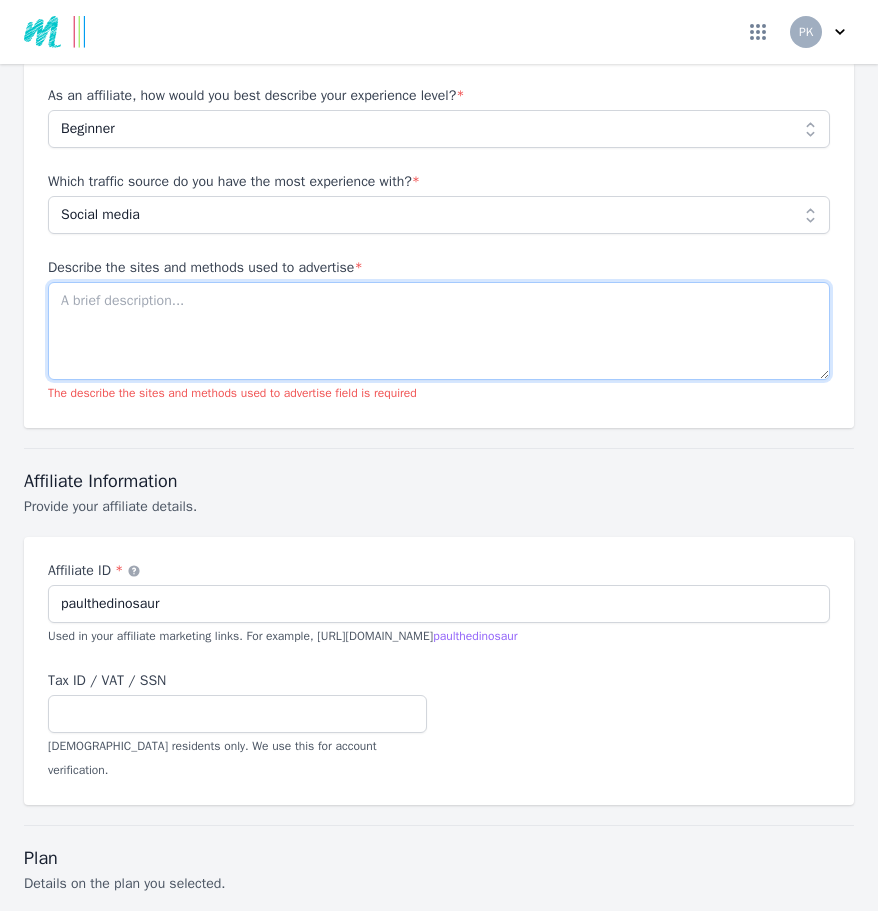 click on "Describe the sites and methods used to advertise  *" at bounding box center [439, 331] 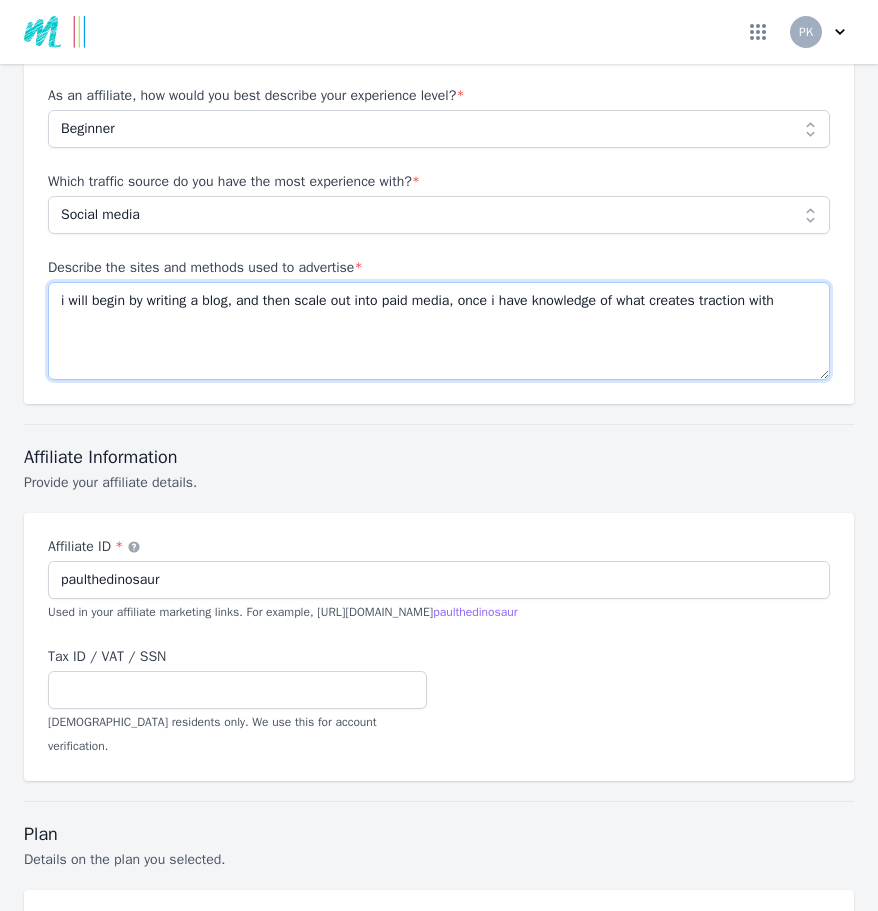 click on "i will begin by writing a blog, and then scale out into paid media, once i have knowledge of what creates traction with" at bounding box center (439, 331) 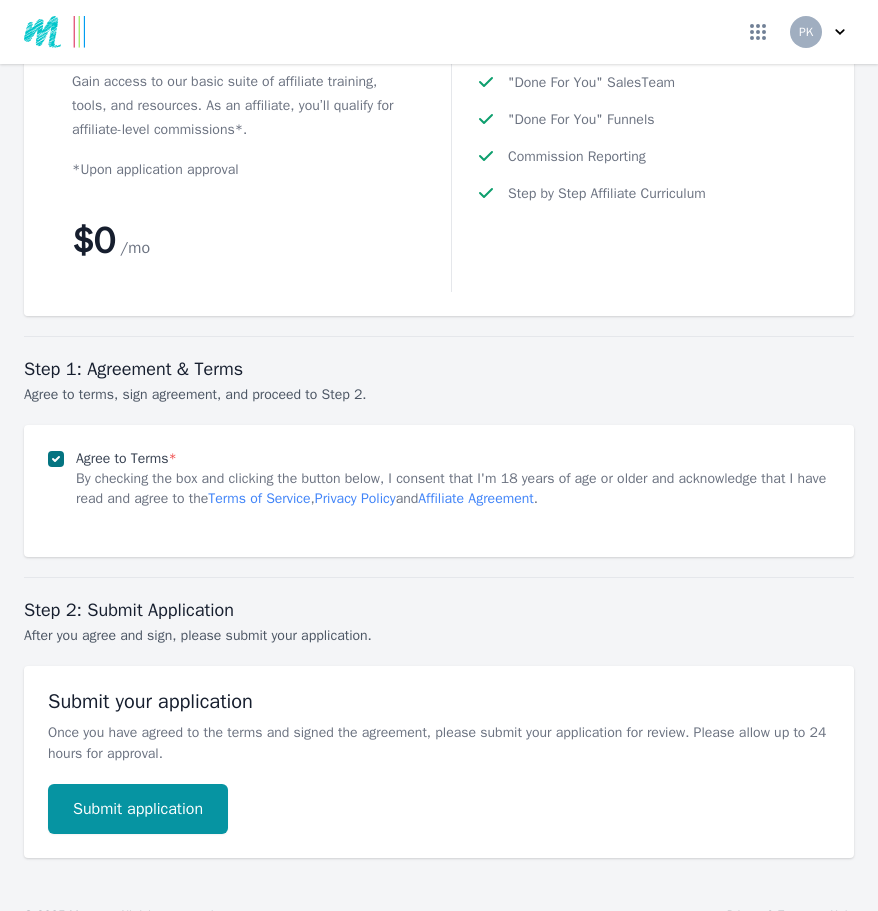 scroll, scrollTop: 3278, scrollLeft: 0, axis: vertical 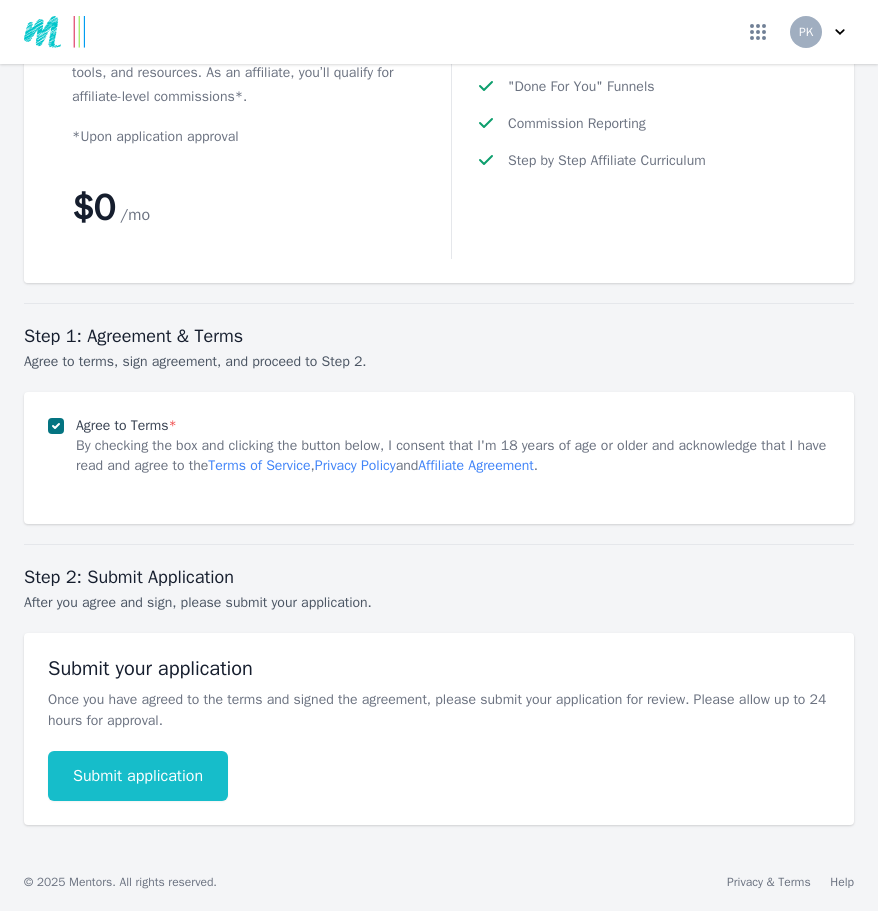 type on "i will begin by writing a blog, and then scale out into paid media, once i have knowledge of what creates traction within my DCA" 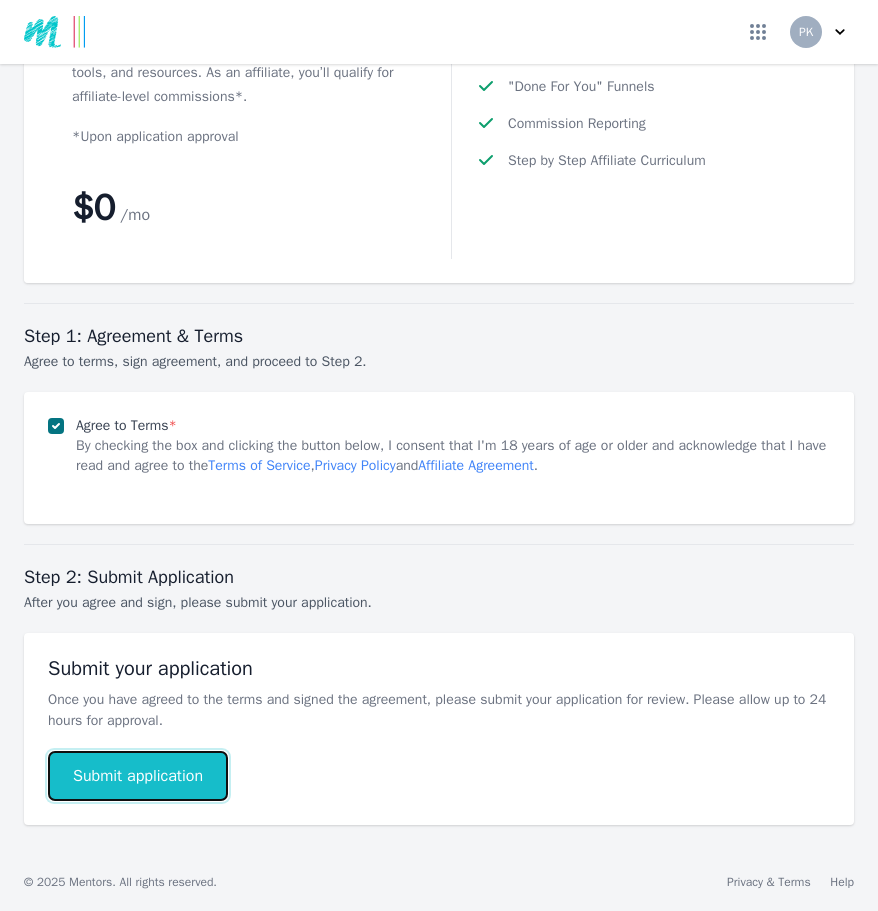 click on "Submit application" at bounding box center [138, 776] 